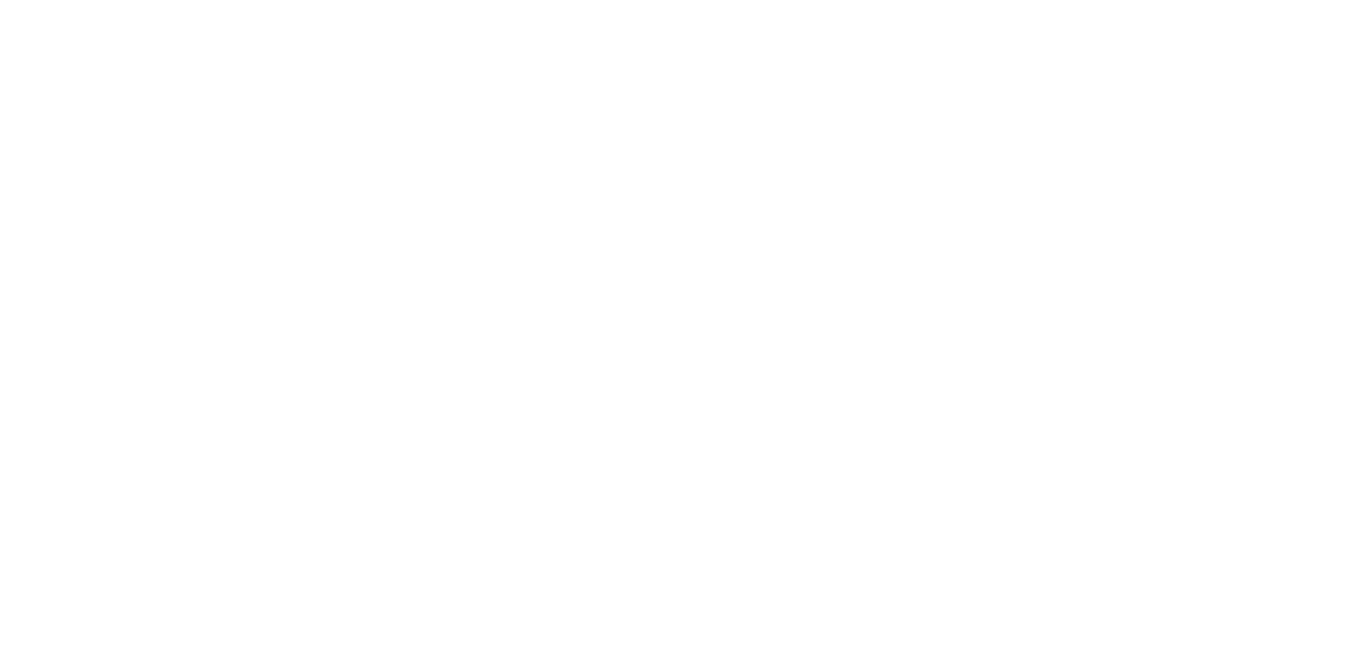 scroll, scrollTop: 0, scrollLeft: 0, axis: both 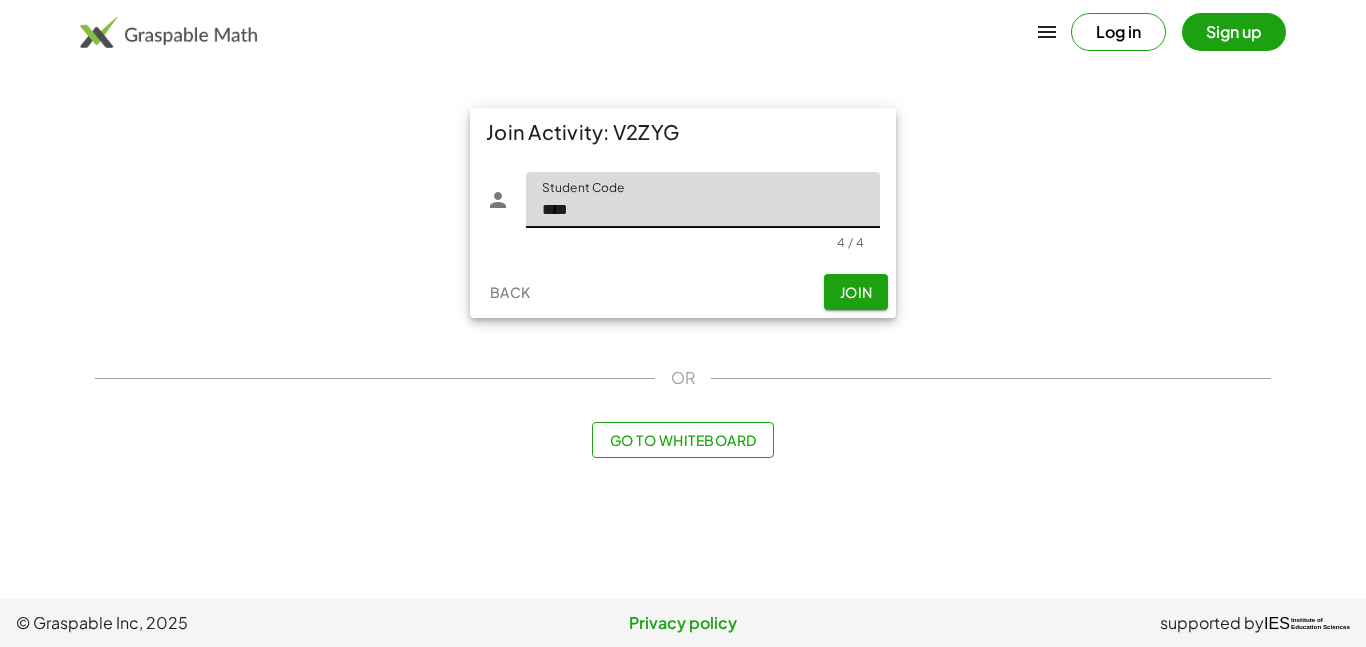 type on "****" 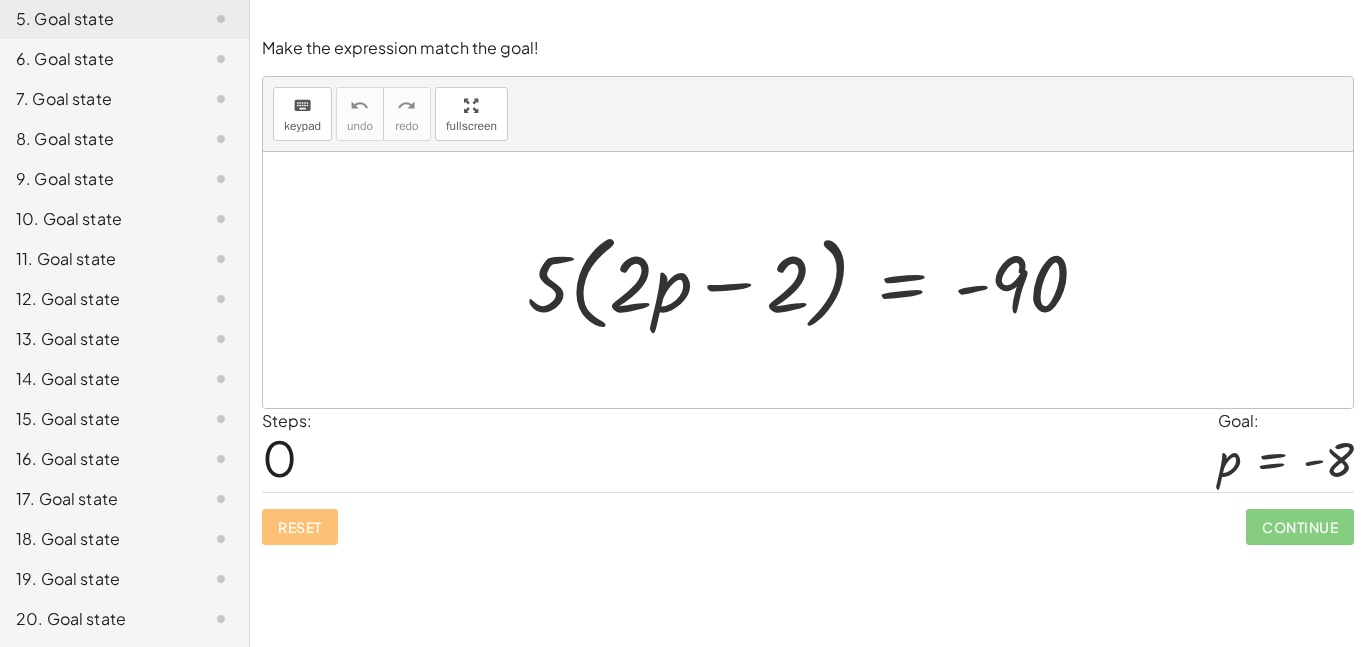 scroll, scrollTop: 0, scrollLeft: 0, axis: both 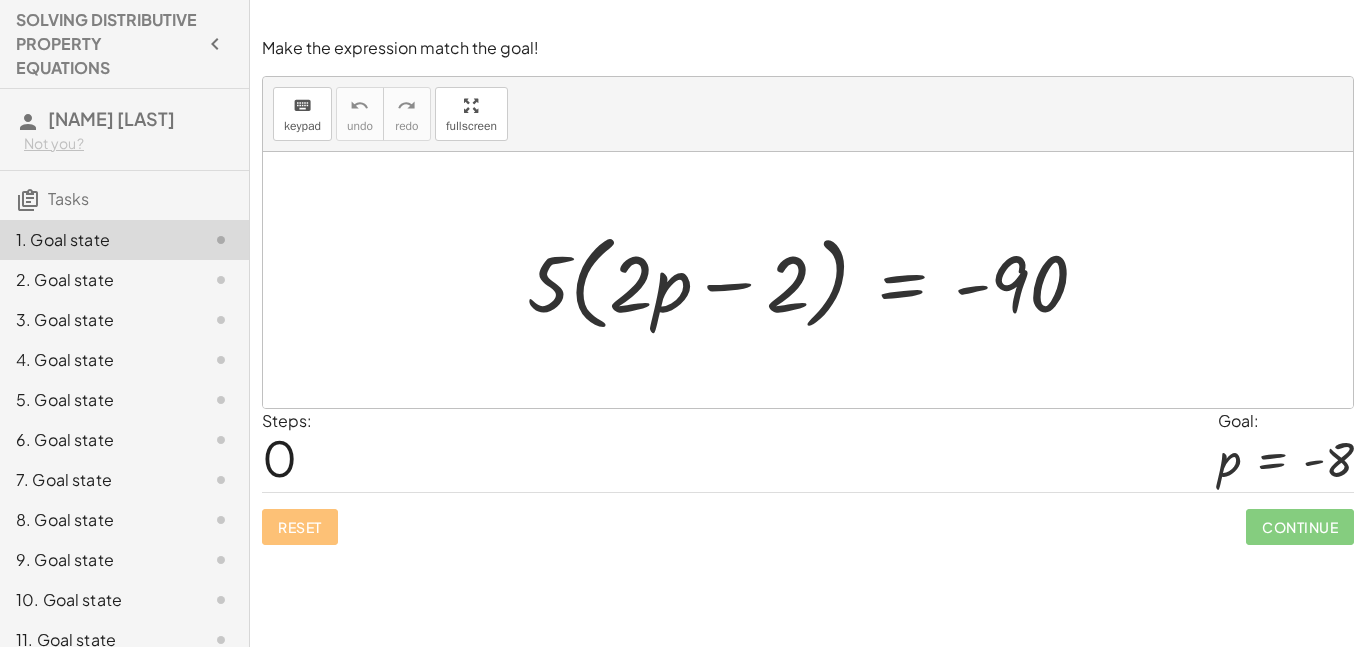 click on "Steps:  0 Goal: p = - 8" at bounding box center [808, 450] 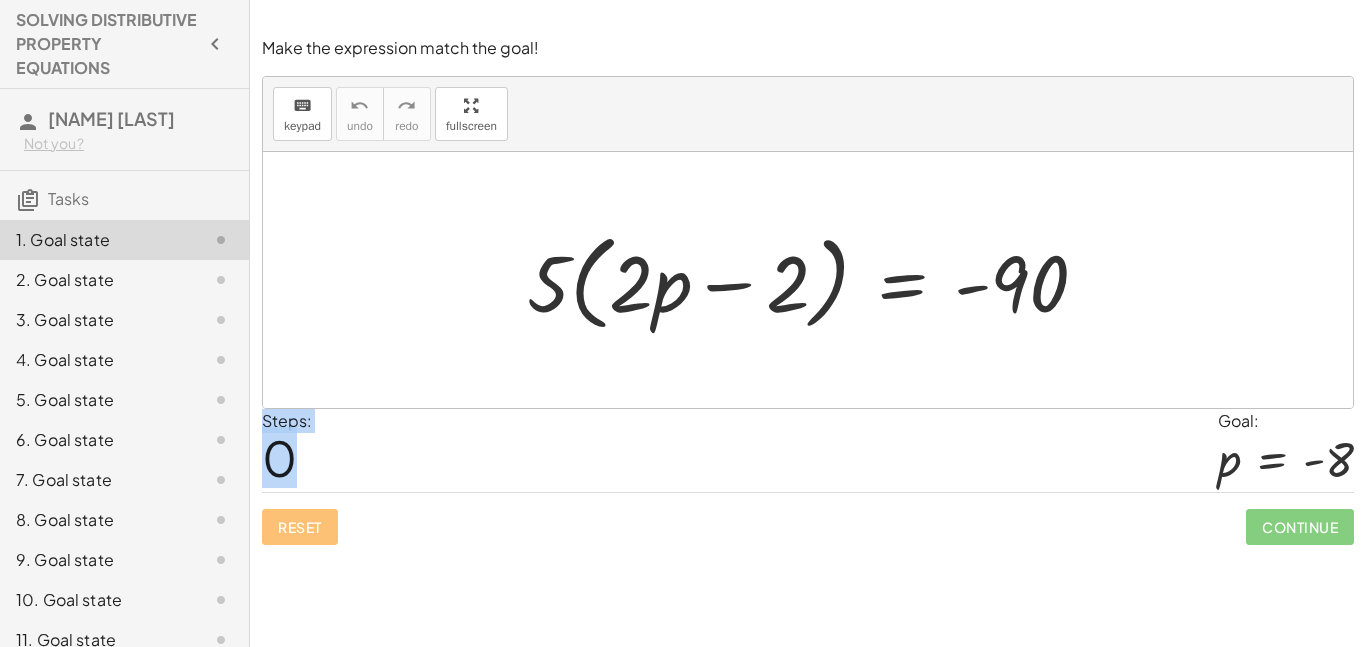 drag, startPoint x: 457, startPoint y: 413, endPoint x: 564, endPoint y: 452, distance: 113.88591 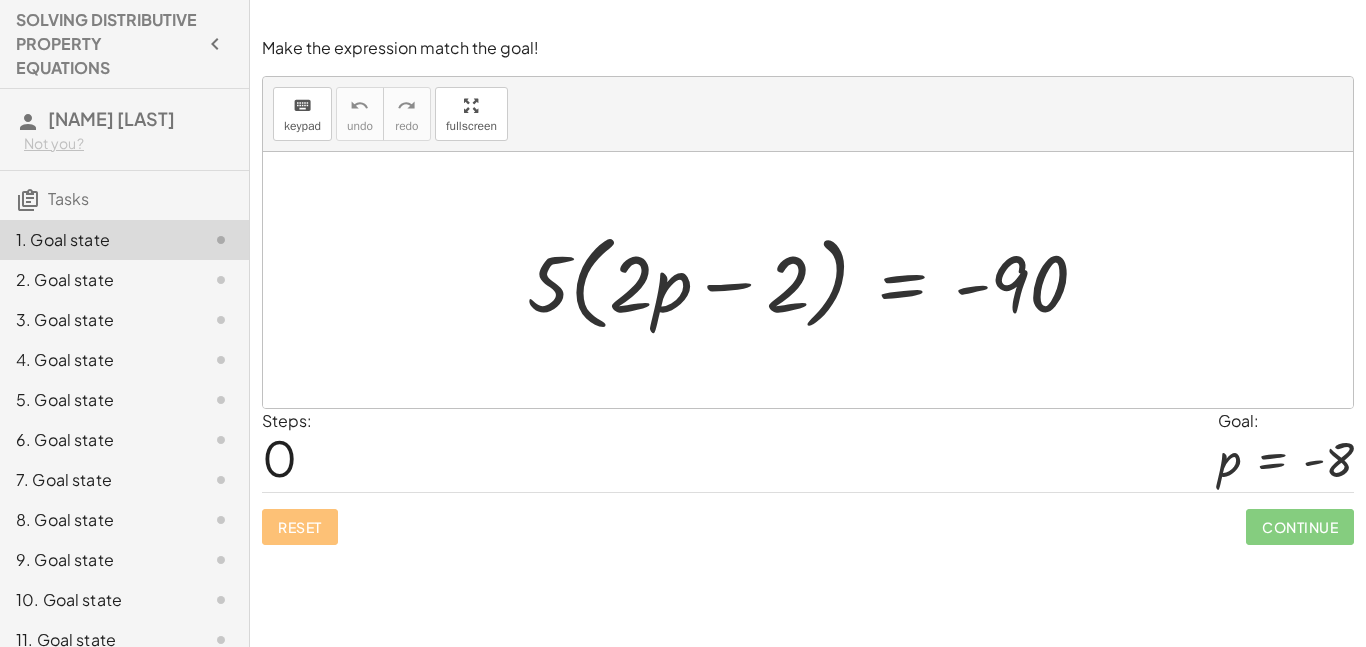 click on "Steps:  0 Goal: p = - 8" at bounding box center [808, 450] 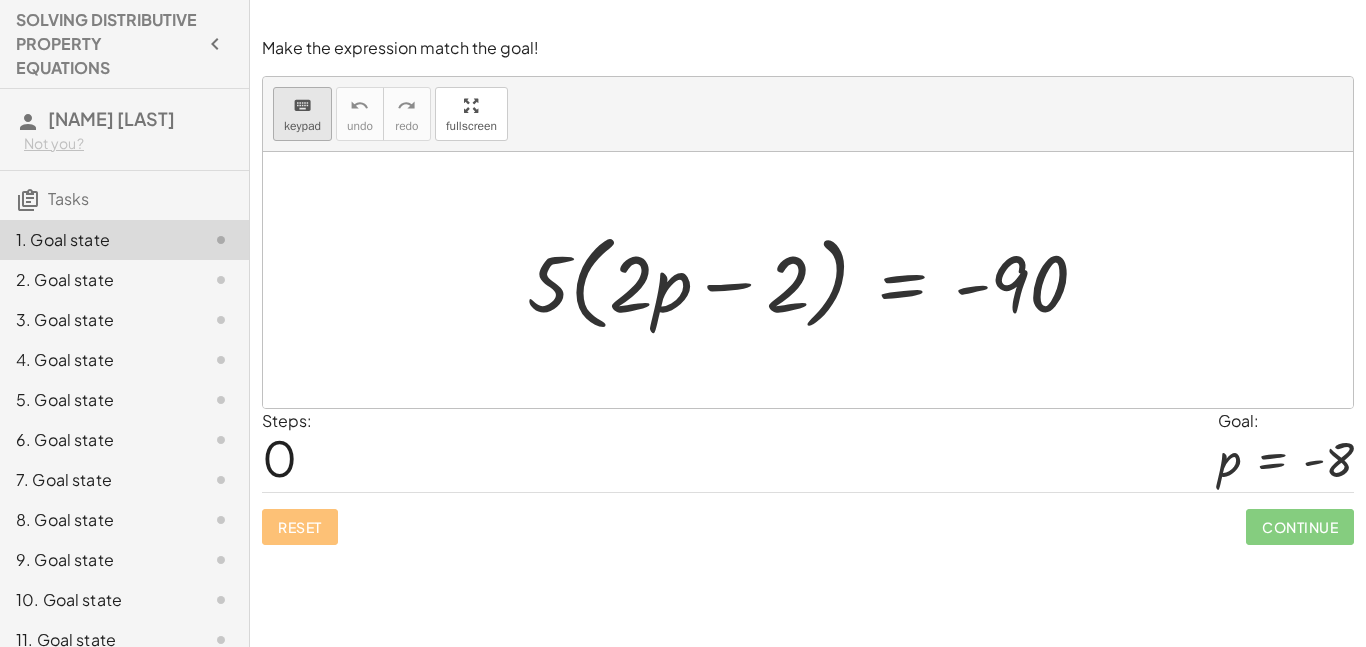 click on "keyboard keypad" at bounding box center (302, 114) 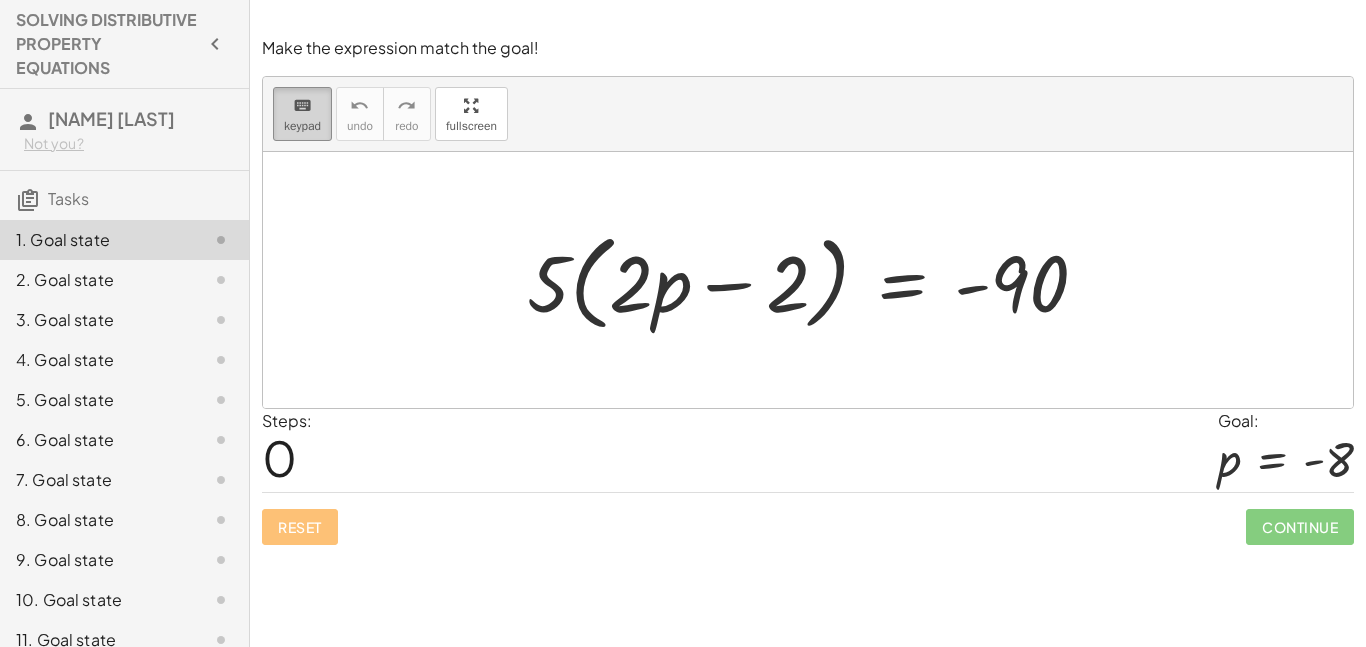 click on "keypad" at bounding box center [302, 126] 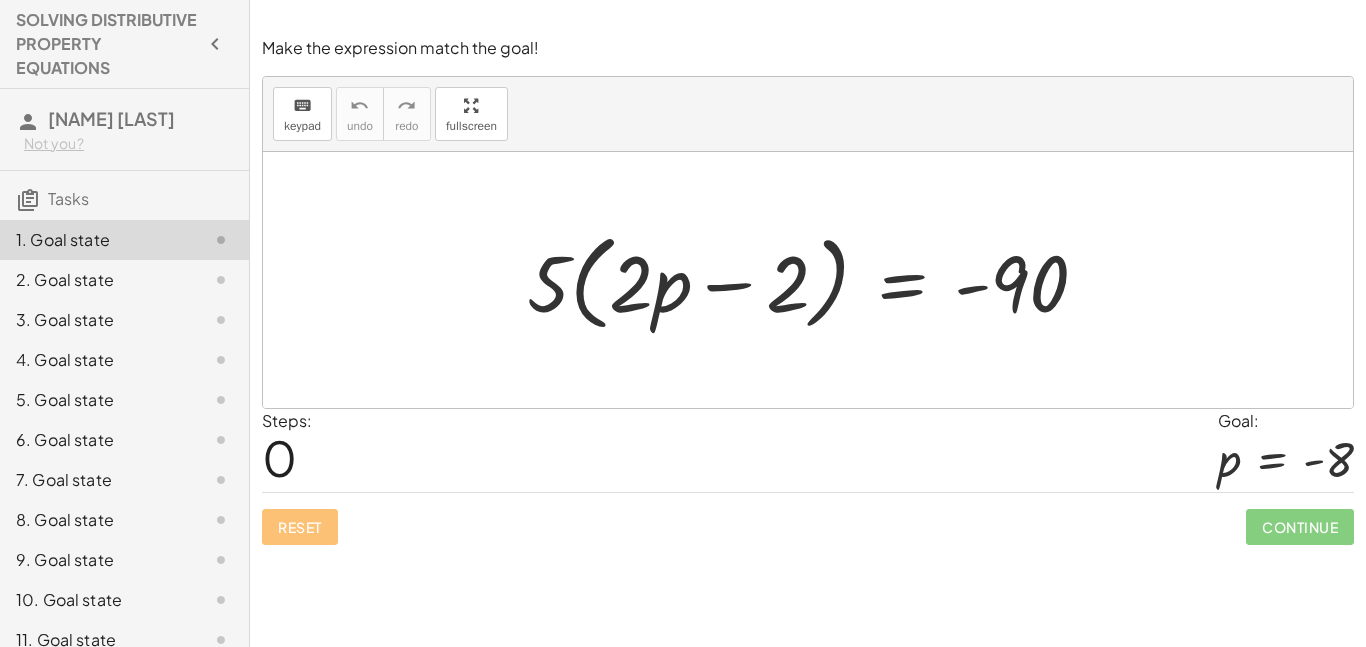 click on "Steps:  0 Goal: p = - 8" at bounding box center (808, 450) 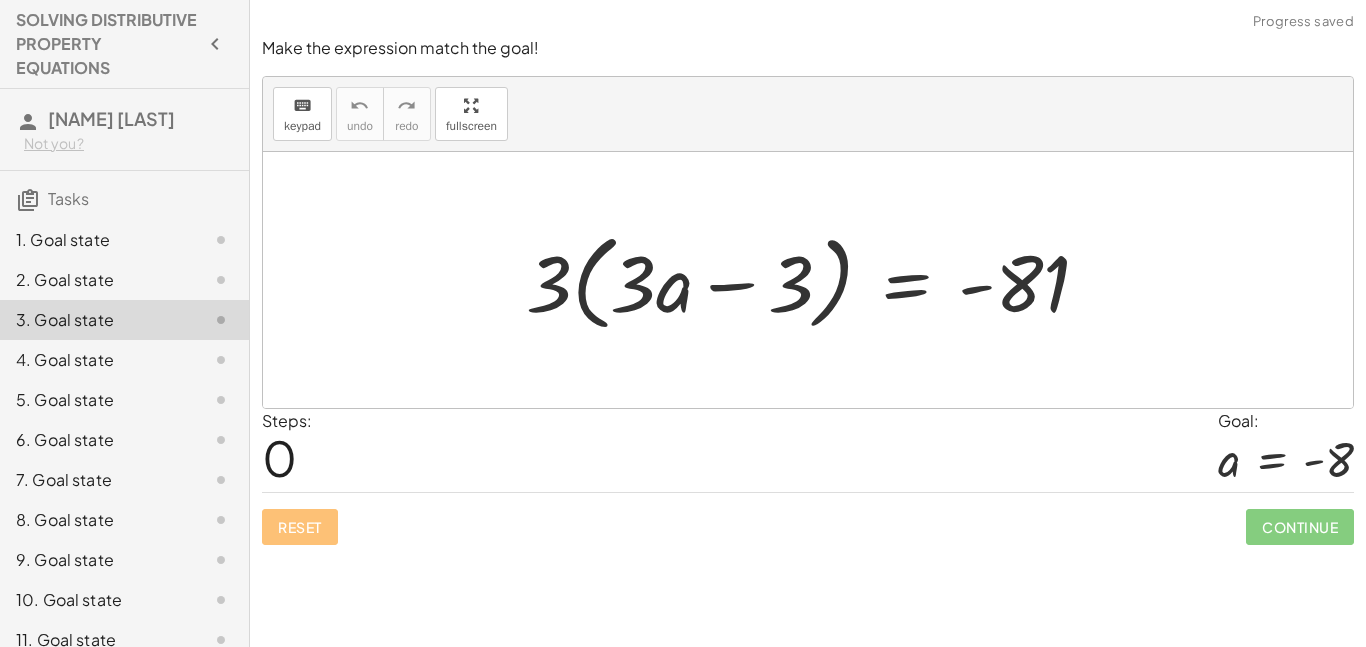 click on "2. Goal state" 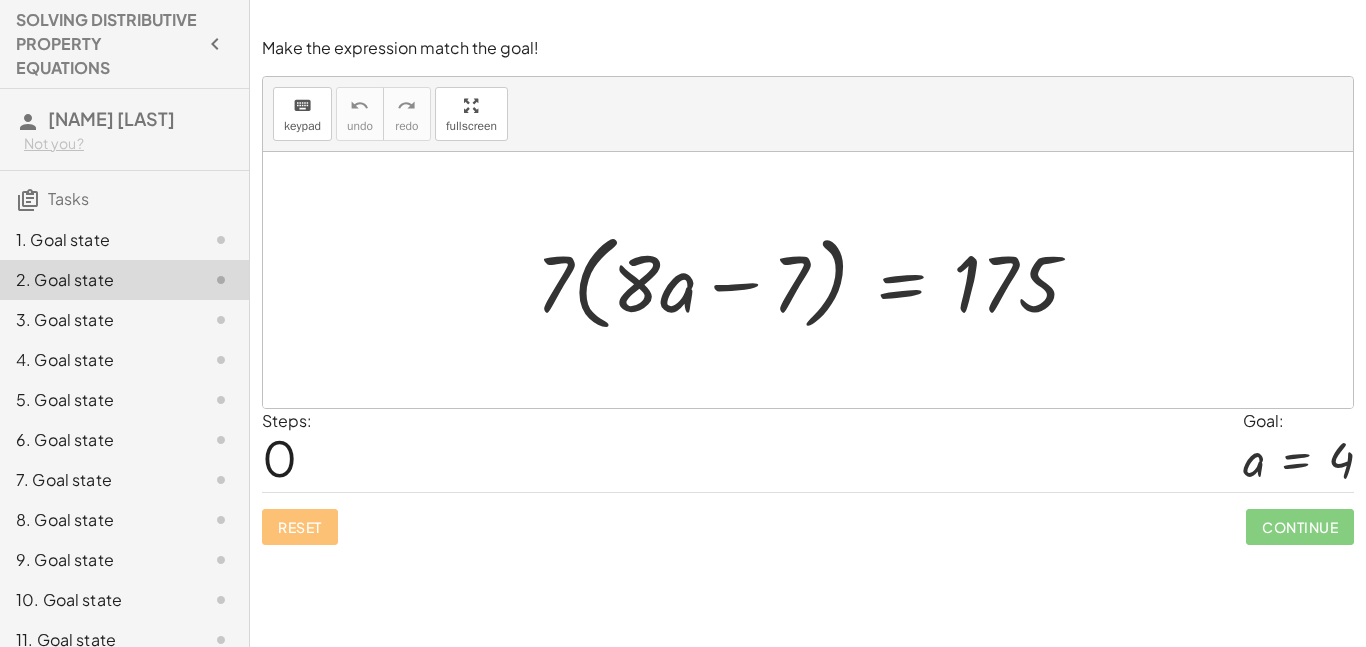 click on "1. Goal state" 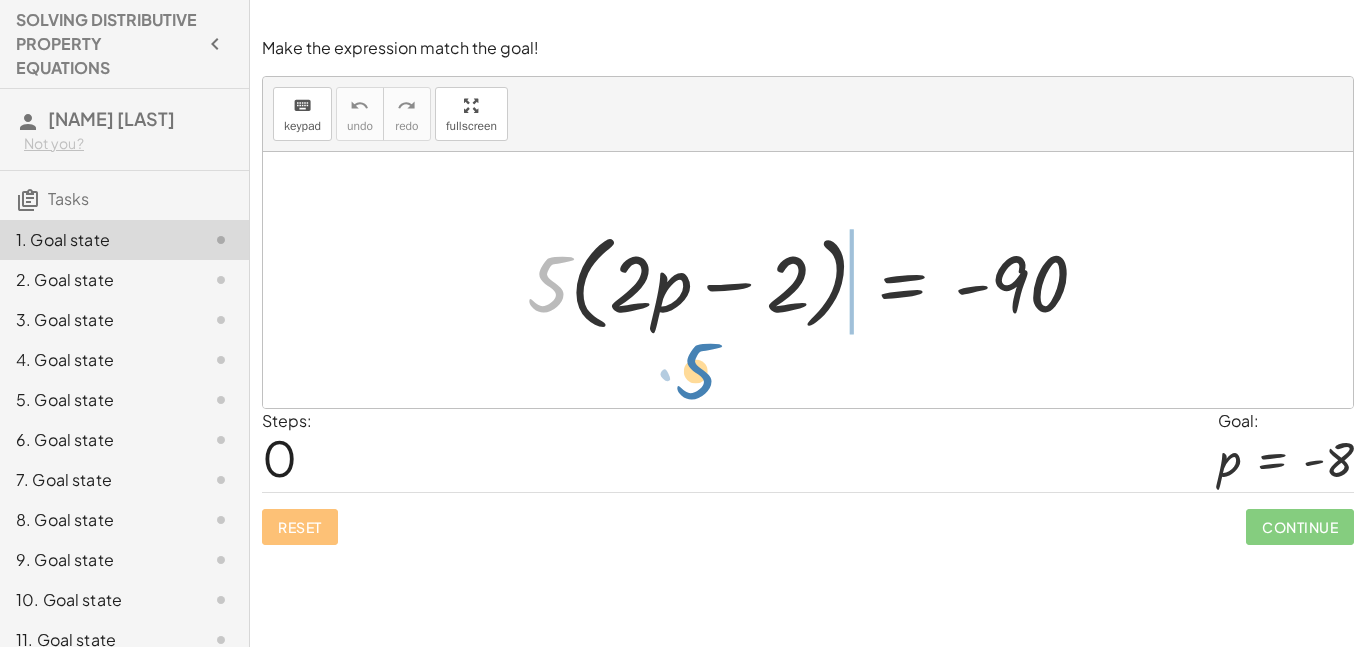 drag, startPoint x: 545, startPoint y: 284, endPoint x: 690, endPoint y: 371, distance: 169.09761 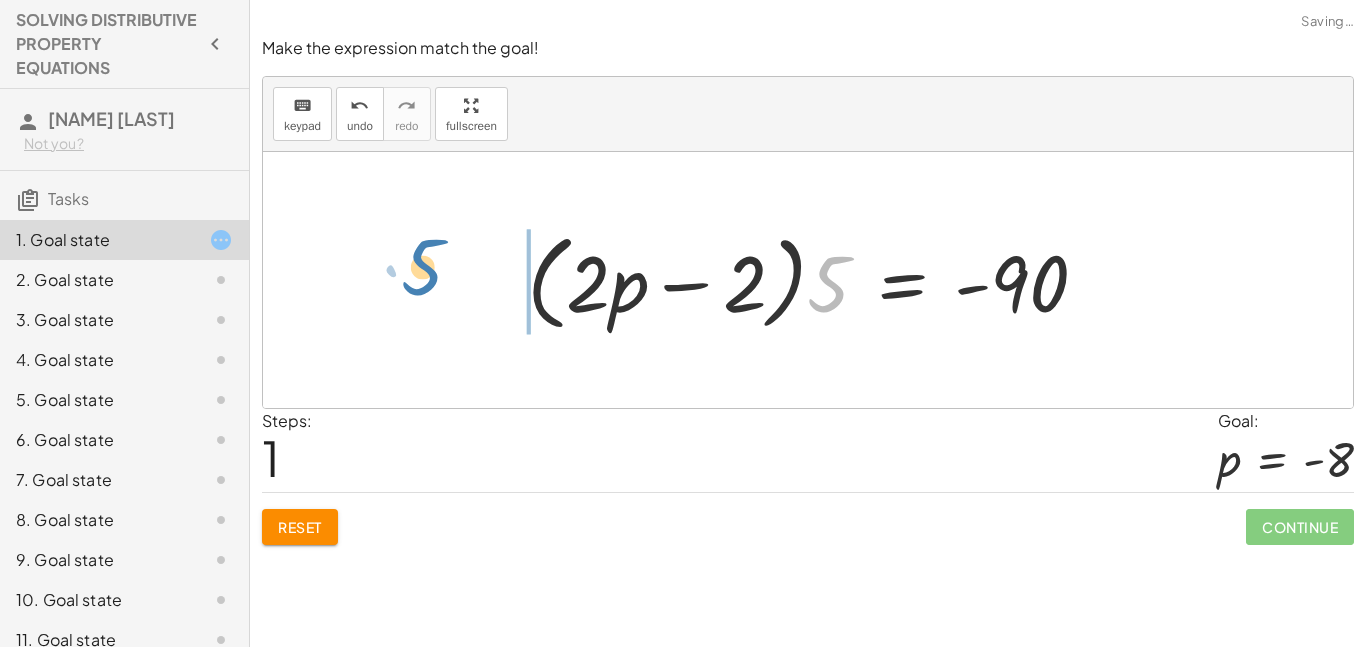 drag, startPoint x: 833, startPoint y: 280, endPoint x: 441, endPoint y: 265, distance: 392.2869 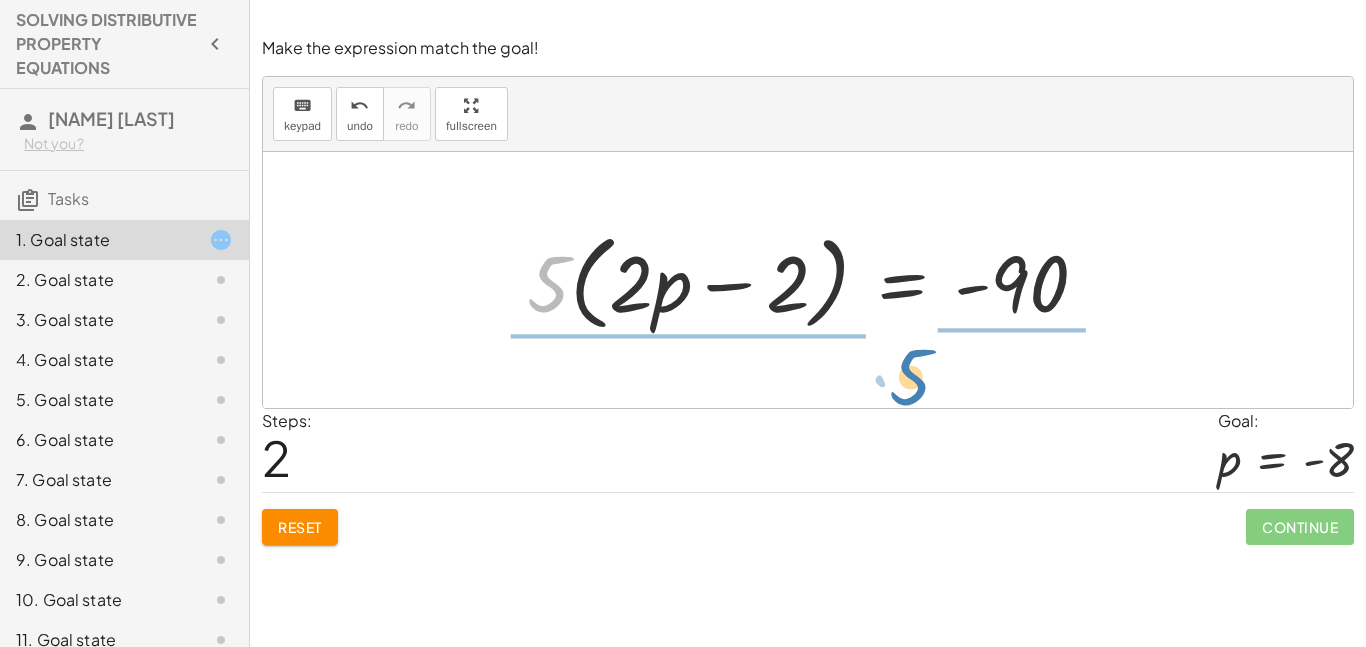 drag, startPoint x: 542, startPoint y: 280, endPoint x: 905, endPoint y: 373, distance: 374.7239 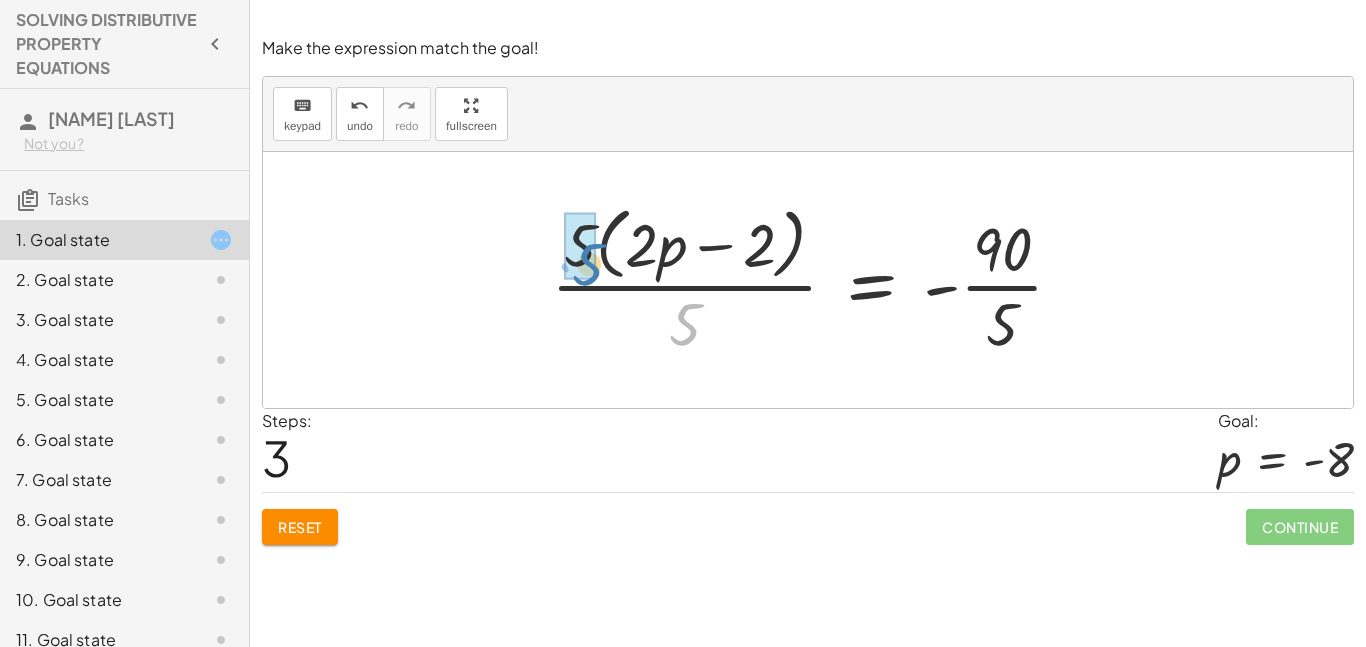 drag, startPoint x: 691, startPoint y: 311, endPoint x: 595, endPoint y: 251, distance: 113.20777 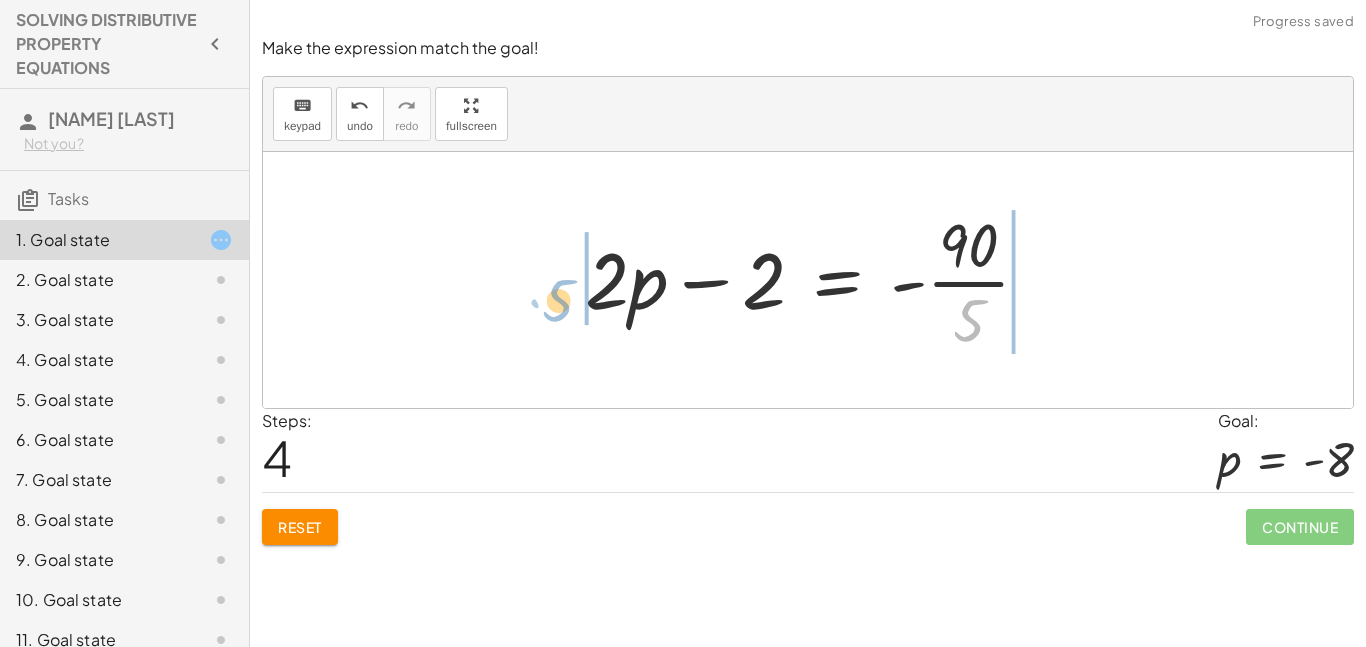 drag, startPoint x: 999, startPoint y: 330, endPoint x: 589, endPoint y: 308, distance: 410.5898 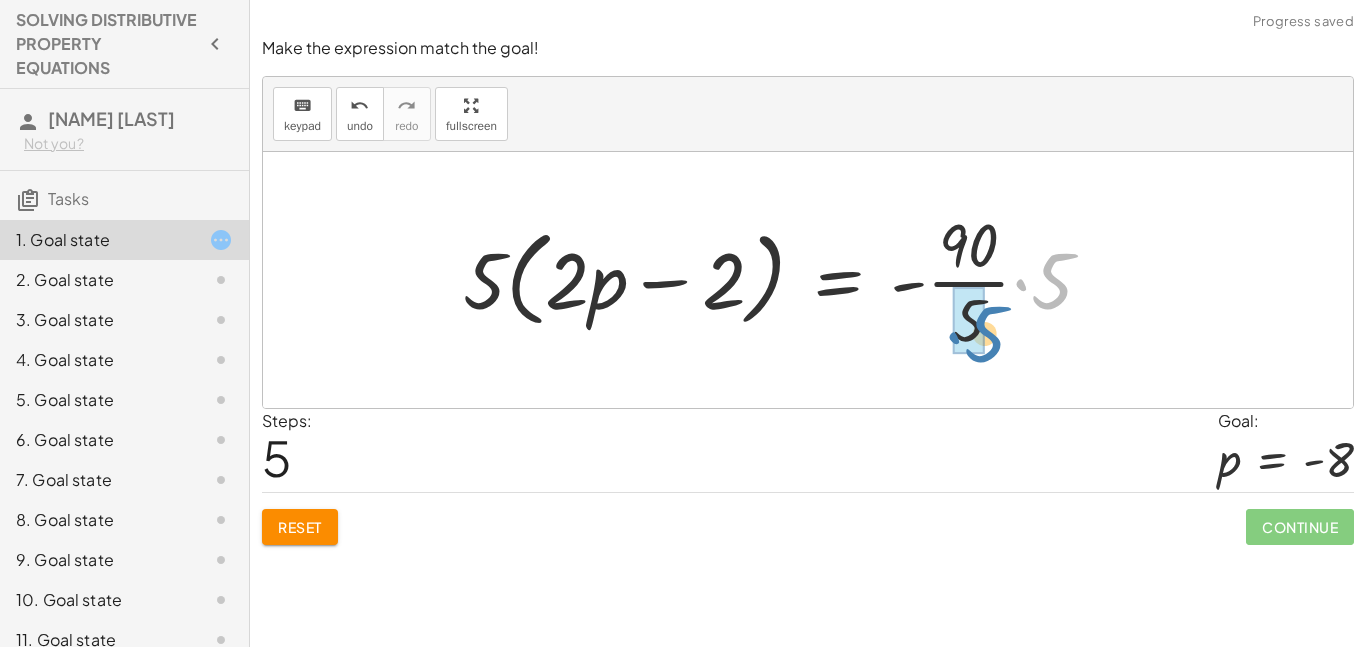 drag, startPoint x: 1047, startPoint y: 283, endPoint x: 977, endPoint y: 335, distance: 87.20092 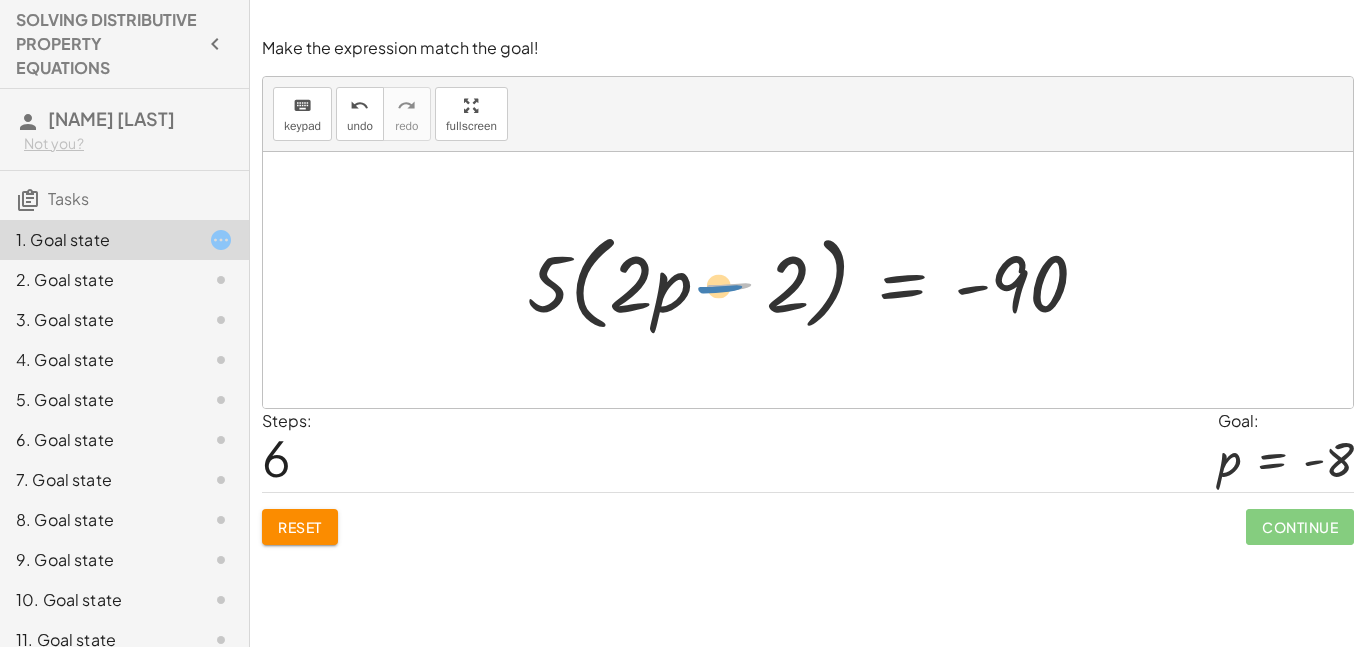 click at bounding box center [815, 280] 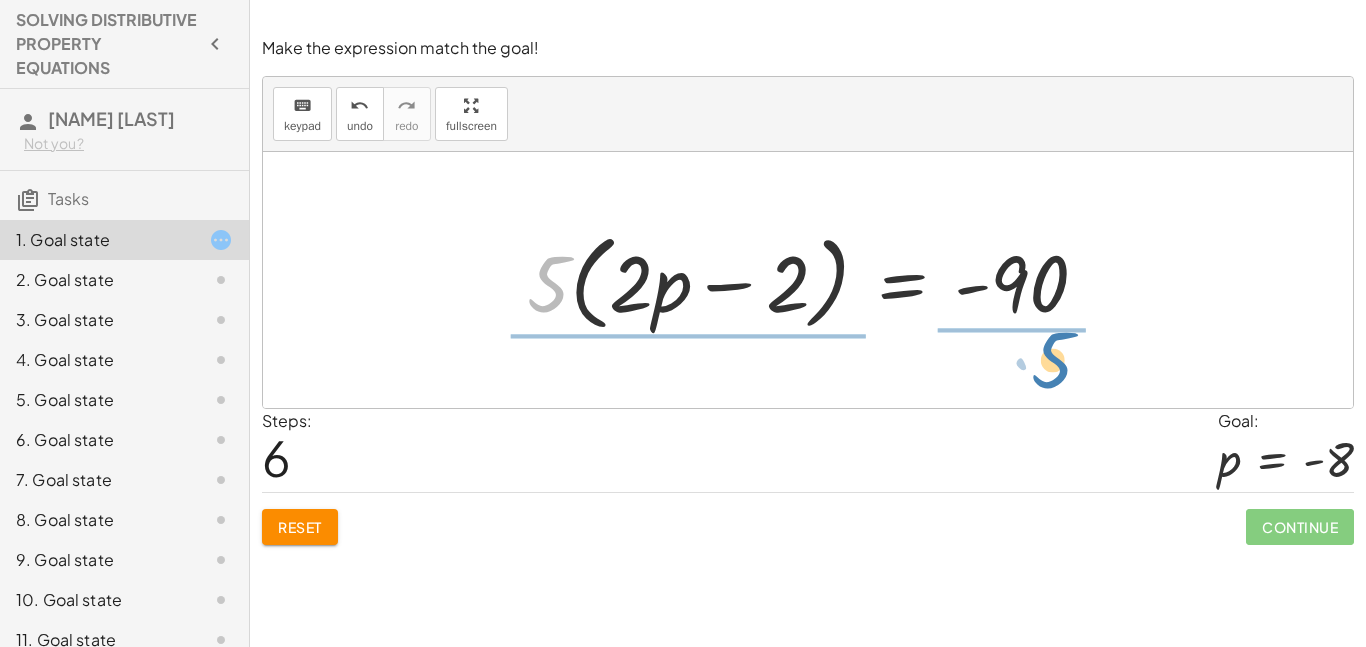 drag, startPoint x: 540, startPoint y: 299, endPoint x: 1044, endPoint y: 374, distance: 509.5498 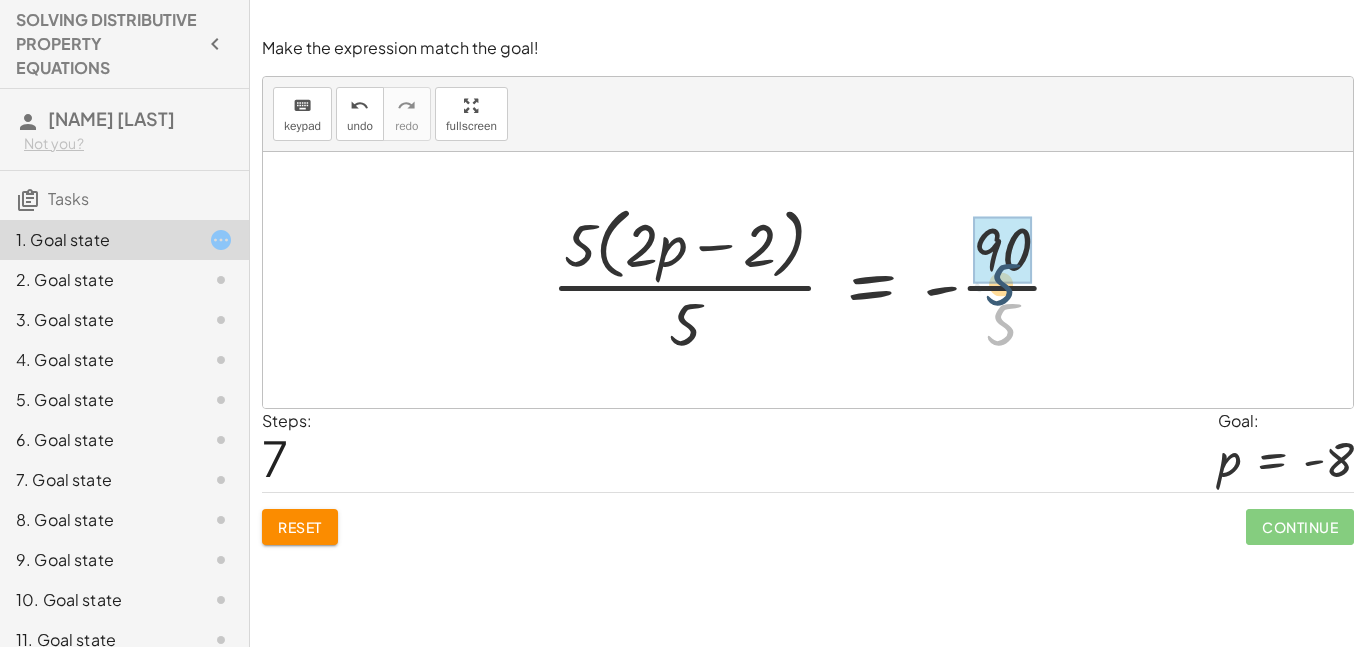 drag, startPoint x: 992, startPoint y: 333, endPoint x: 988, endPoint y: 285, distance: 48.166378 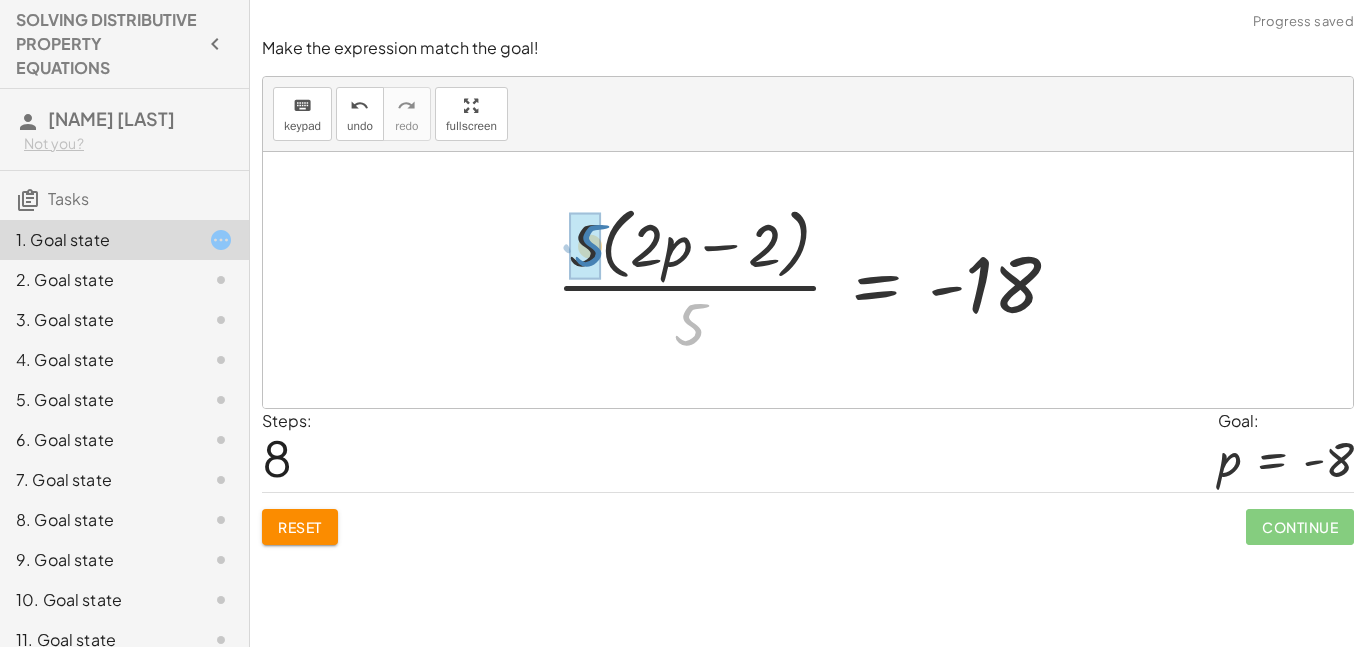 drag, startPoint x: 697, startPoint y: 319, endPoint x: 598, endPoint y: 241, distance: 126.035706 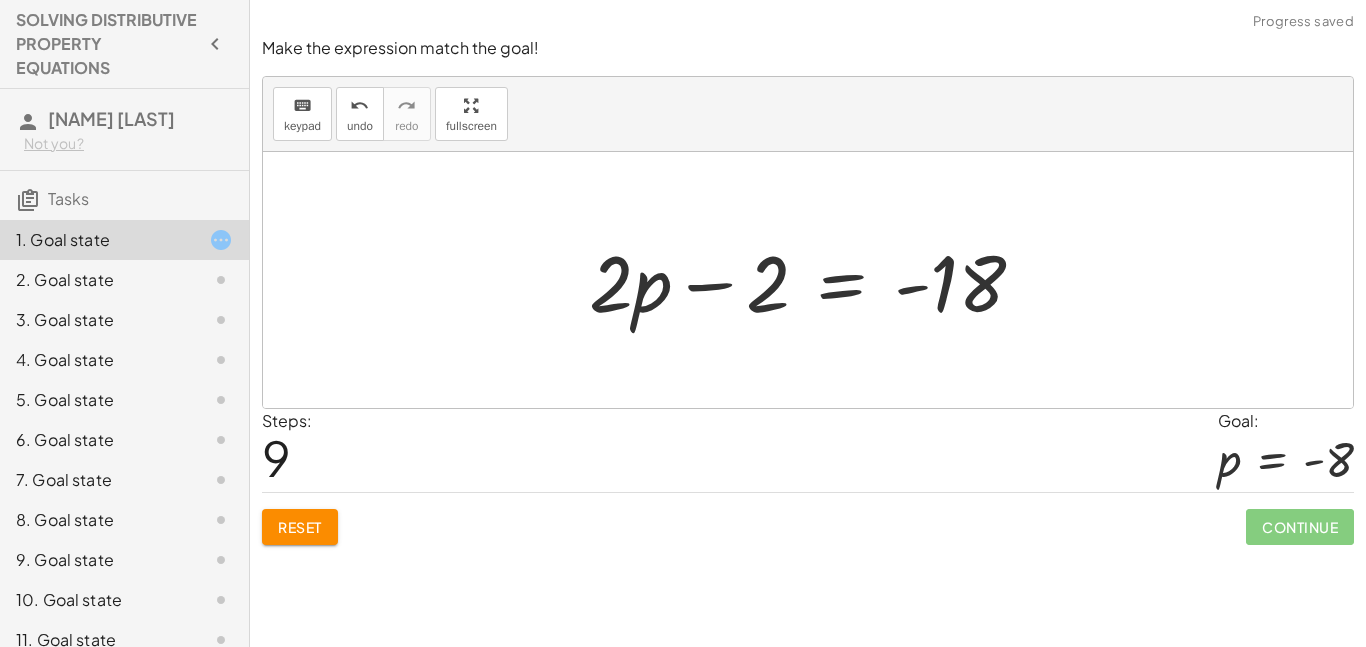 drag, startPoint x: 569, startPoint y: 282, endPoint x: 542, endPoint y: 393, distance: 114.236595 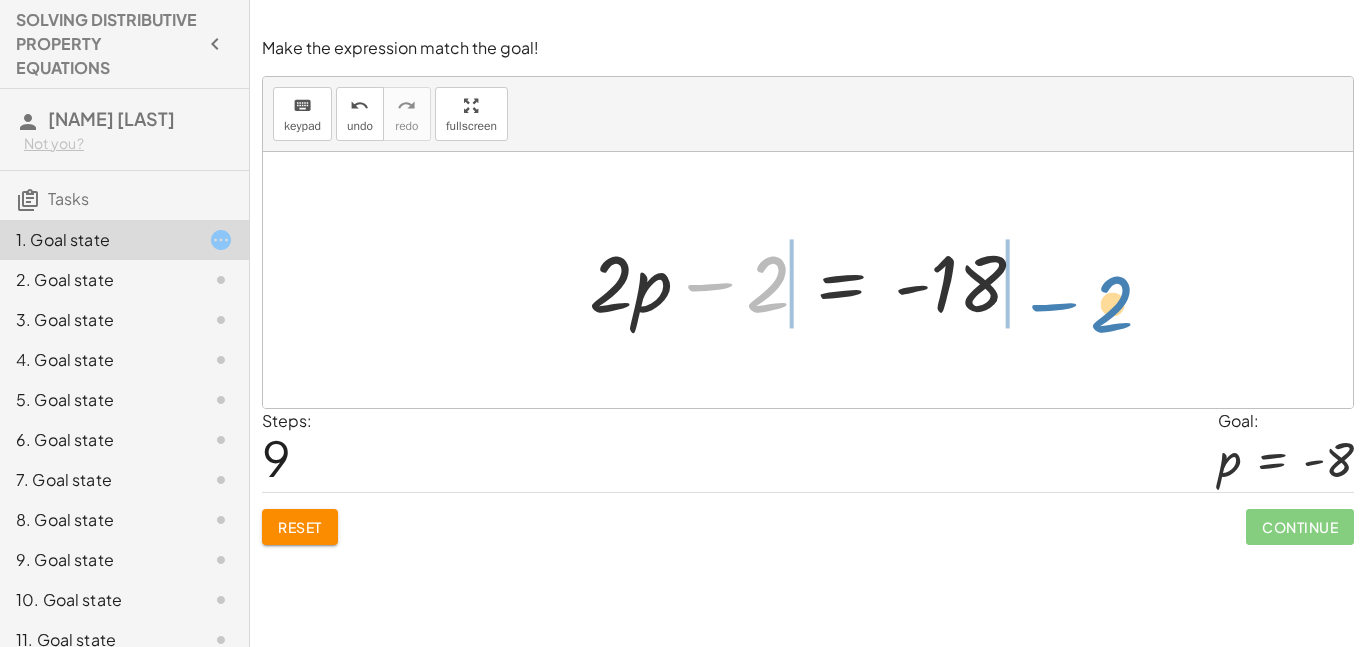 drag, startPoint x: 765, startPoint y: 287, endPoint x: 1136, endPoint y: 305, distance: 371.4364 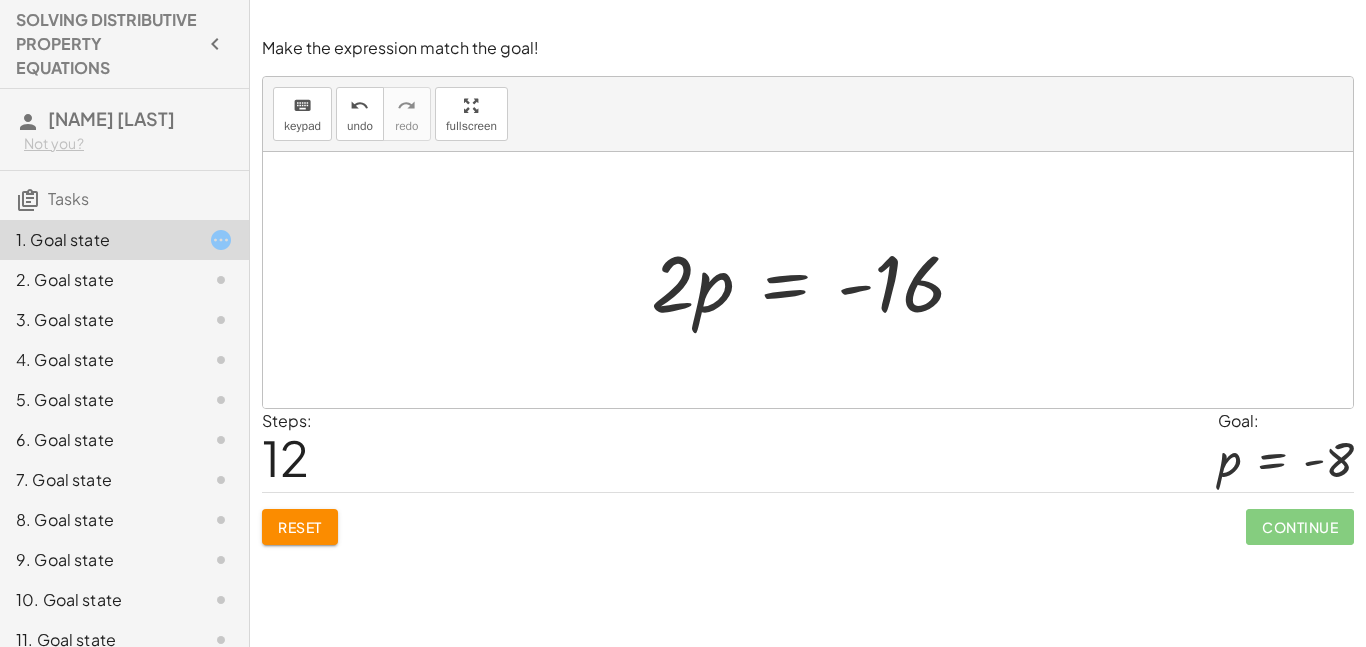 click on "Reset" 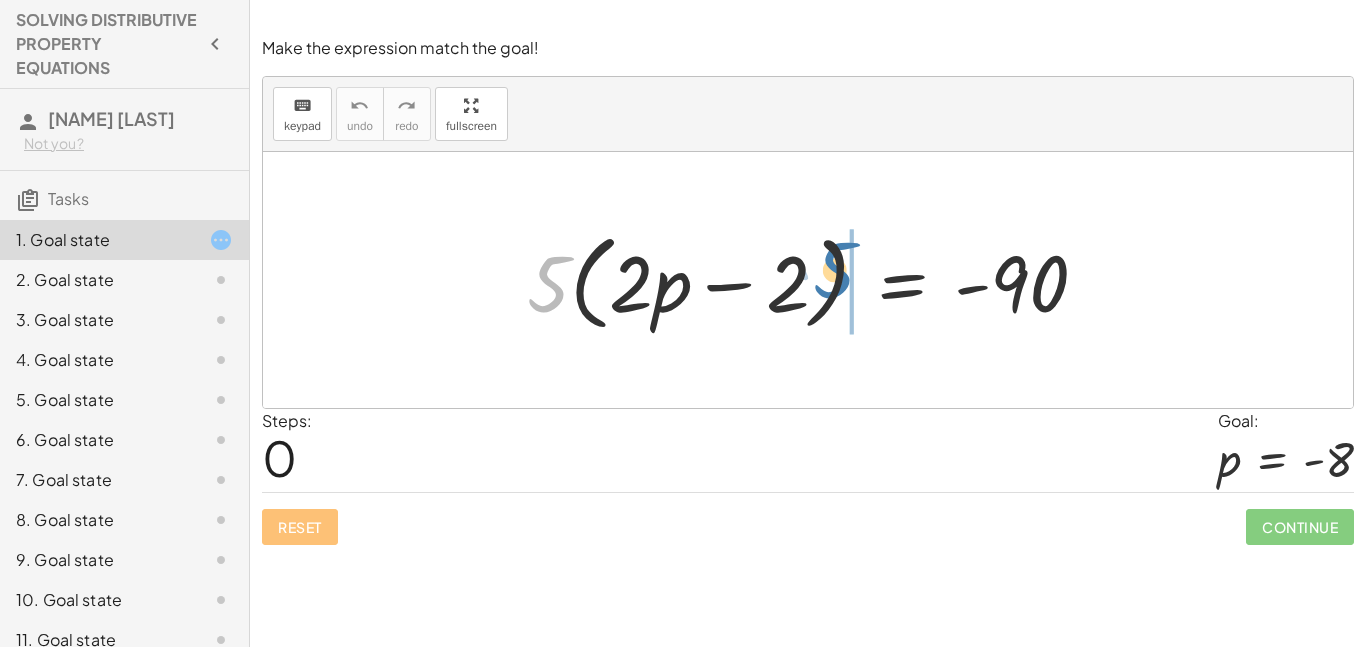 drag, startPoint x: 533, startPoint y: 289, endPoint x: 821, endPoint y: 306, distance: 288.5013 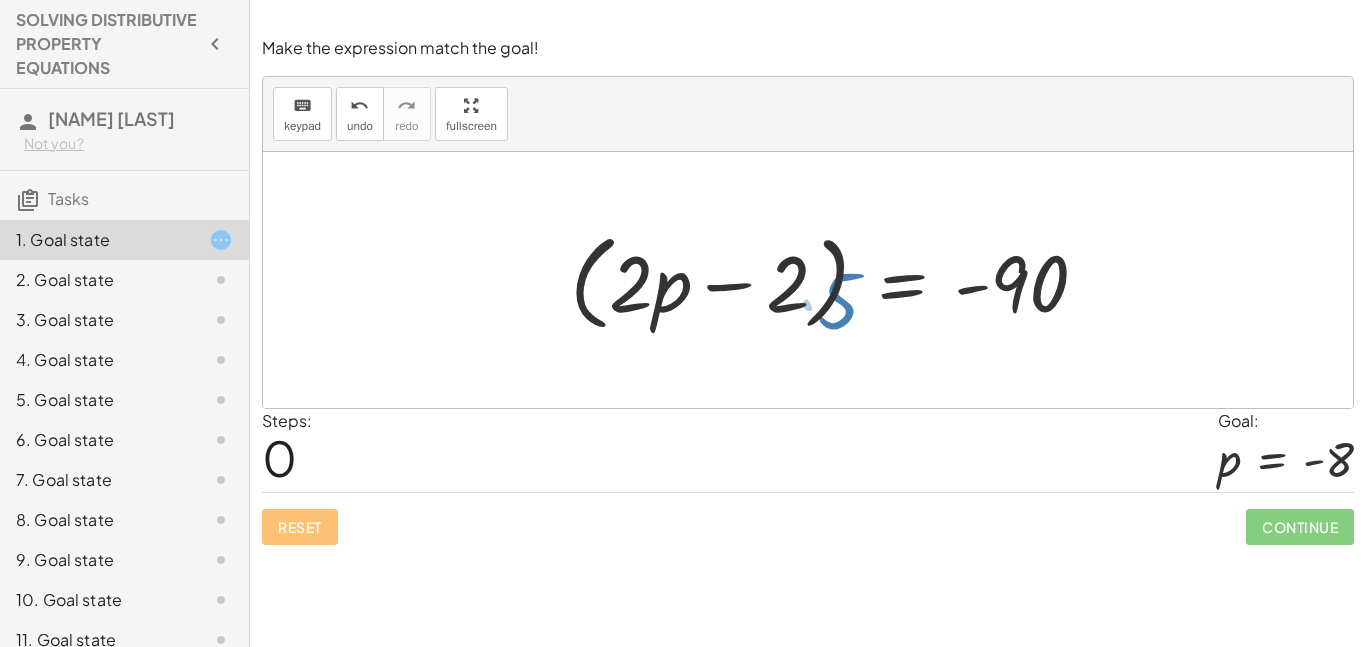 click at bounding box center (815, 280) 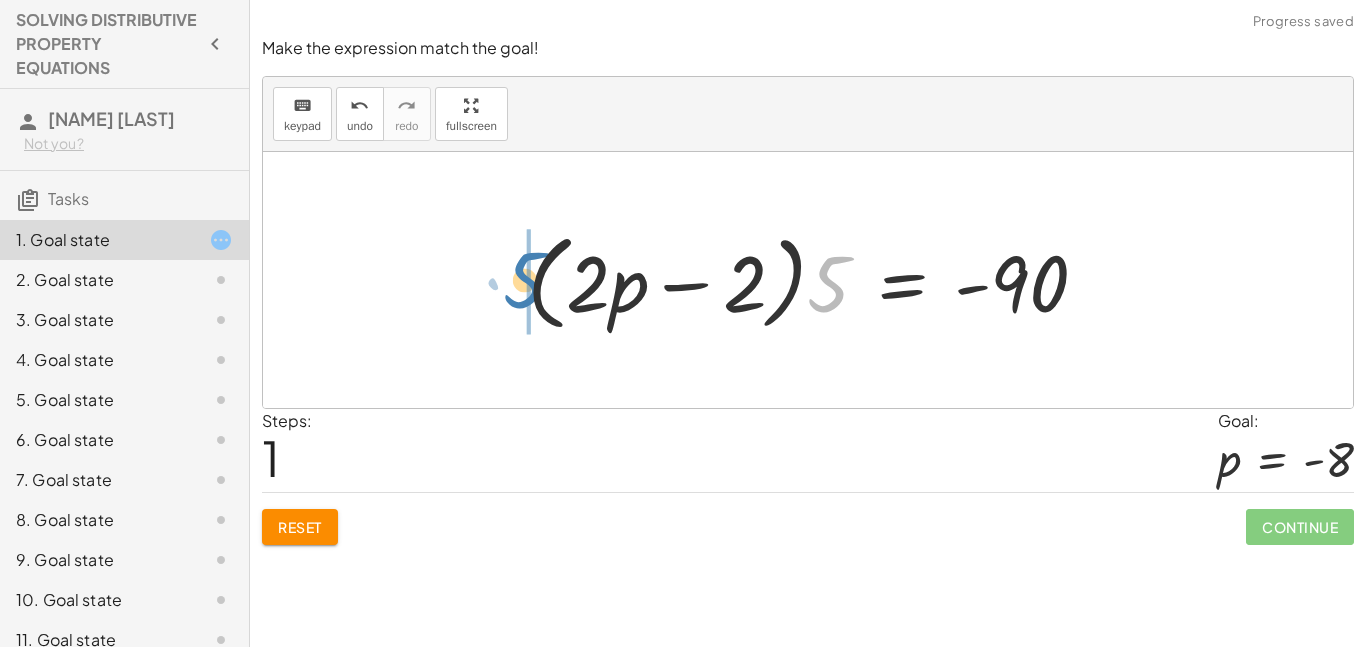 drag, startPoint x: 819, startPoint y: 300, endPoint x: 513, endPoint y: 298, distance: 306.00653 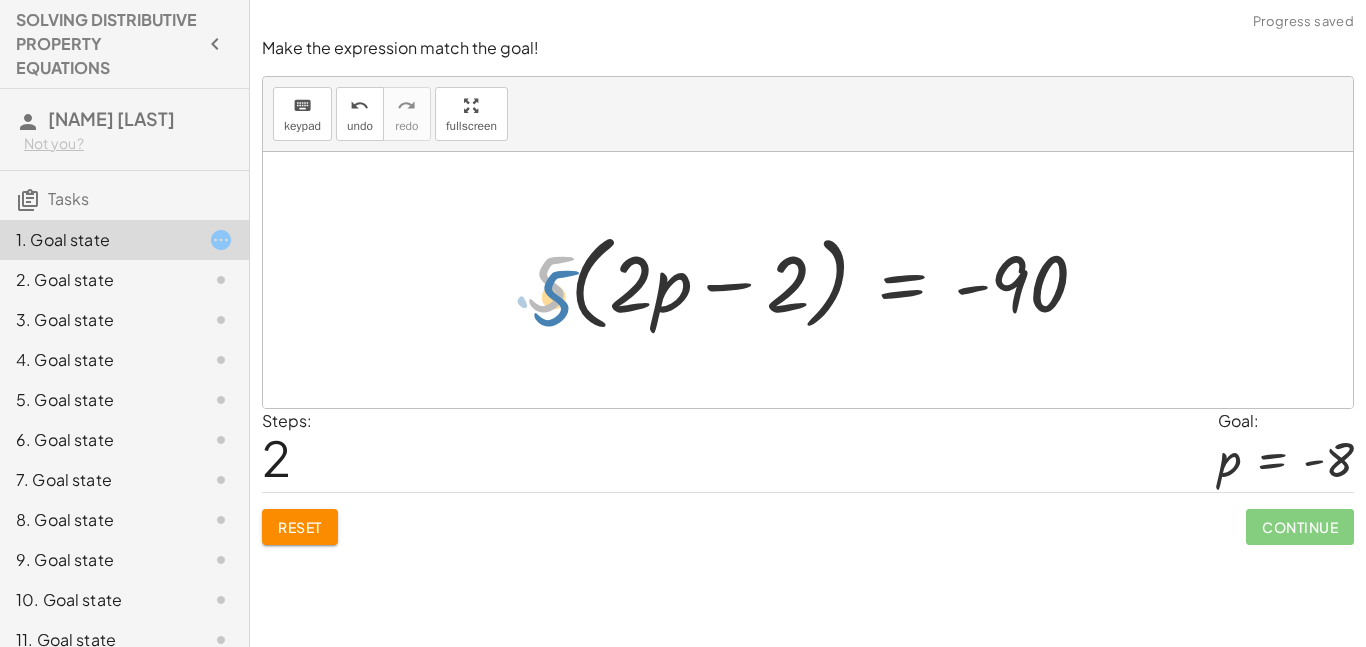 click at bounding box center [815, 280] 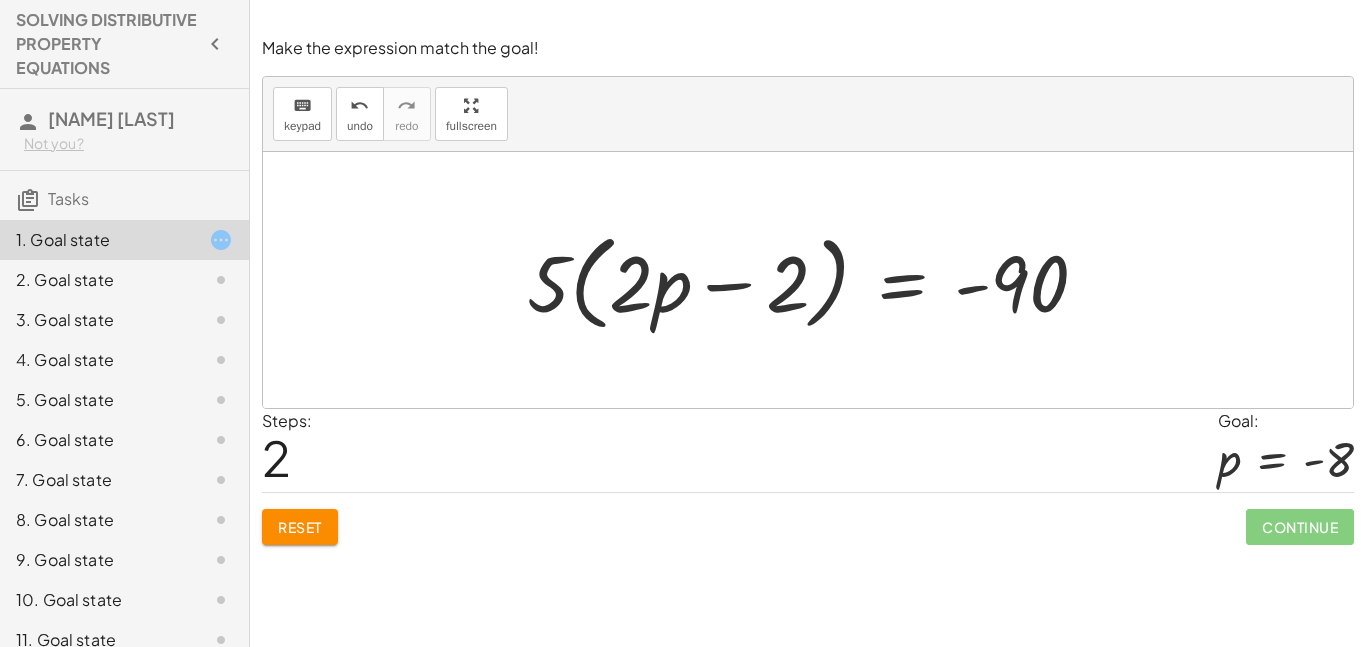 click 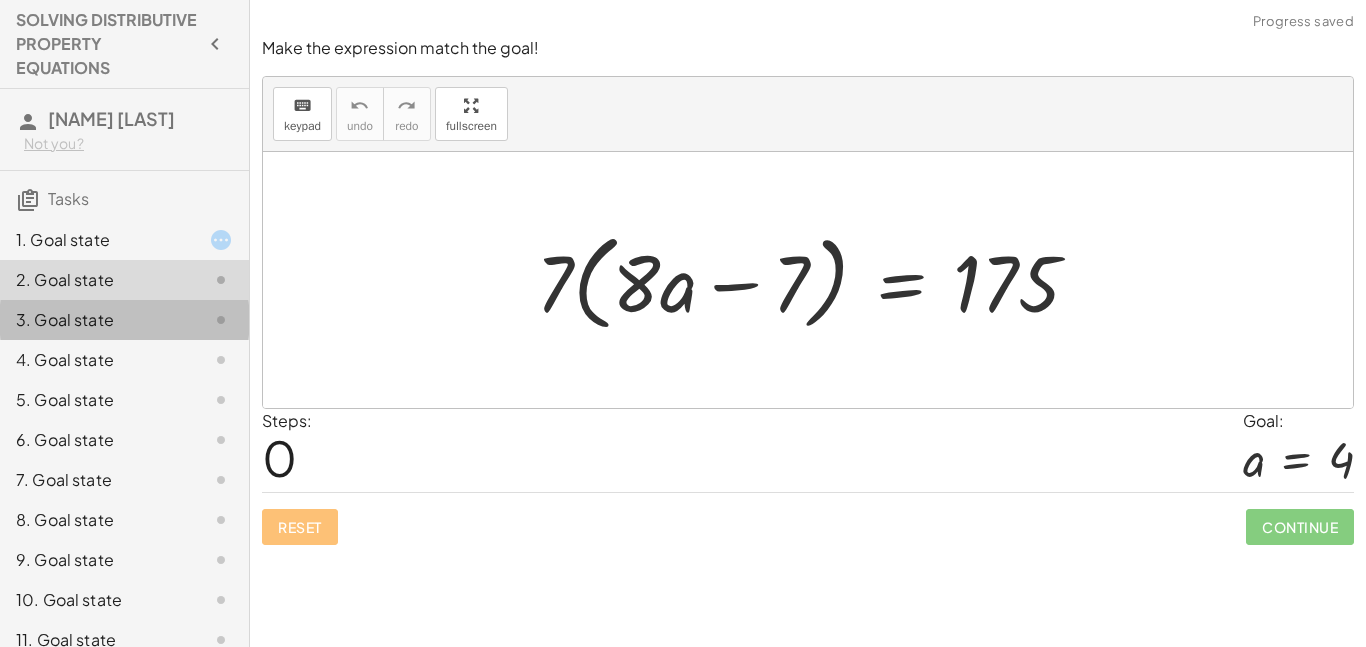 click 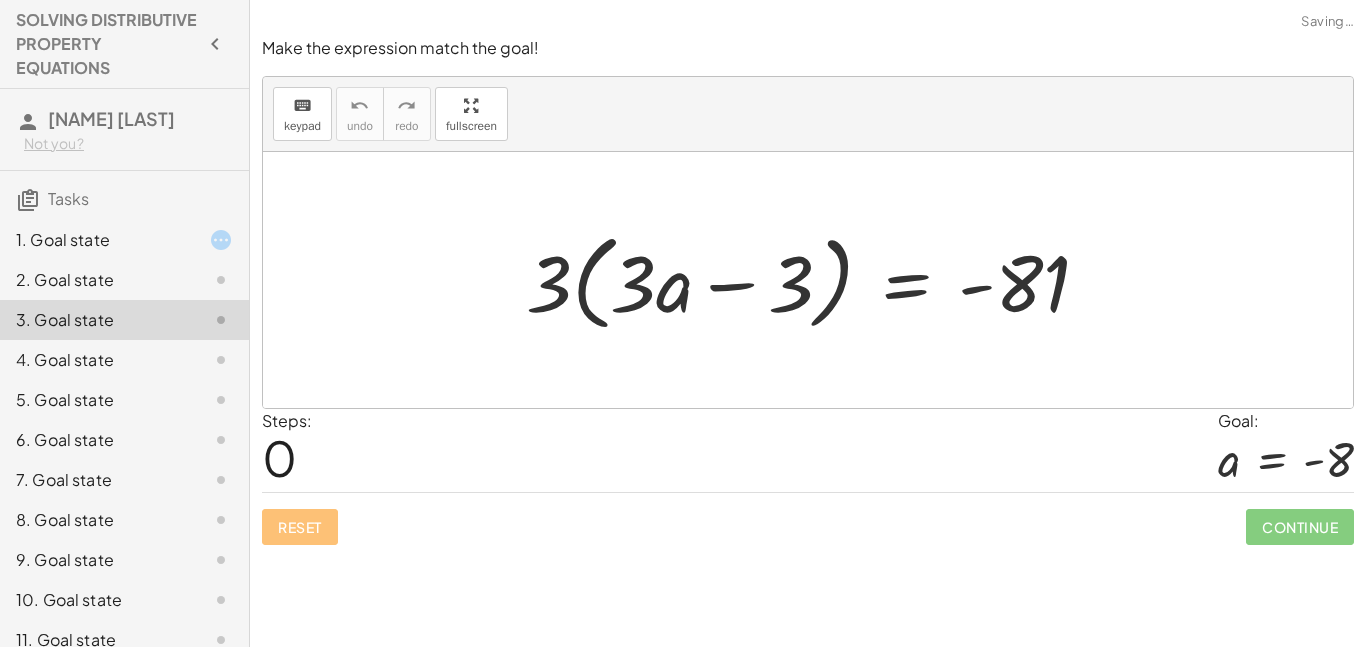 click on "4. Goal state" 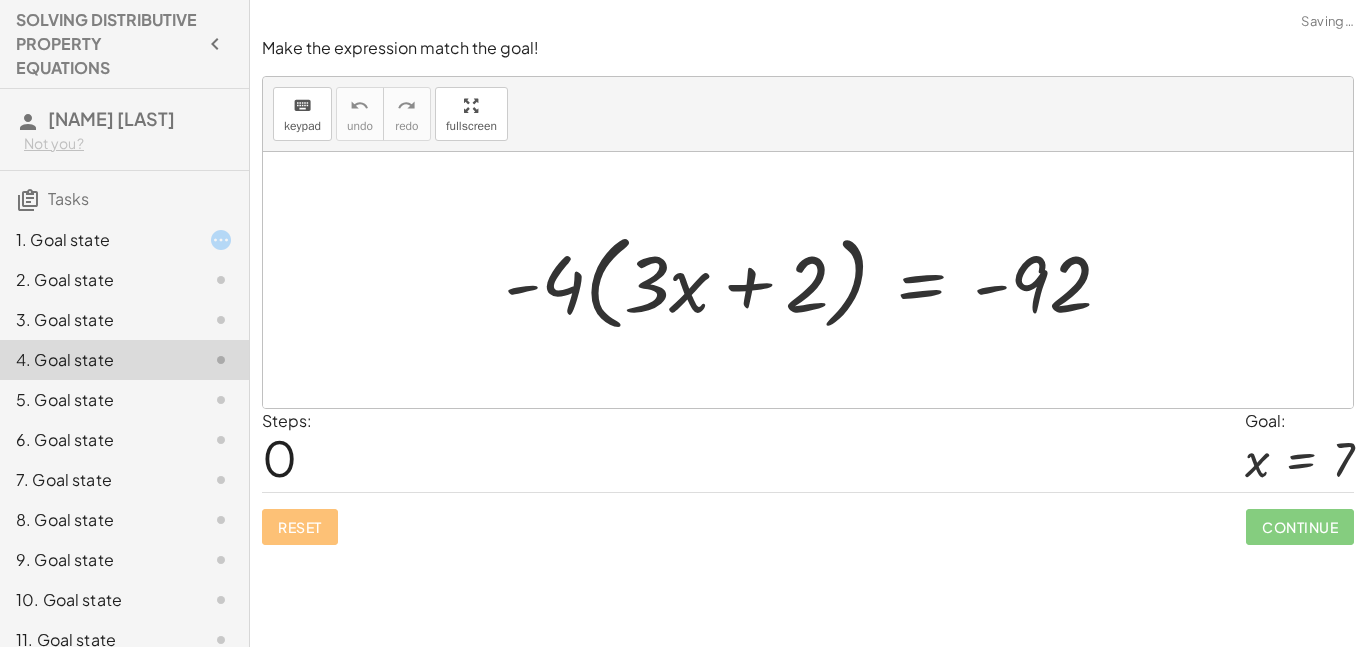 click on "5. Goal state" 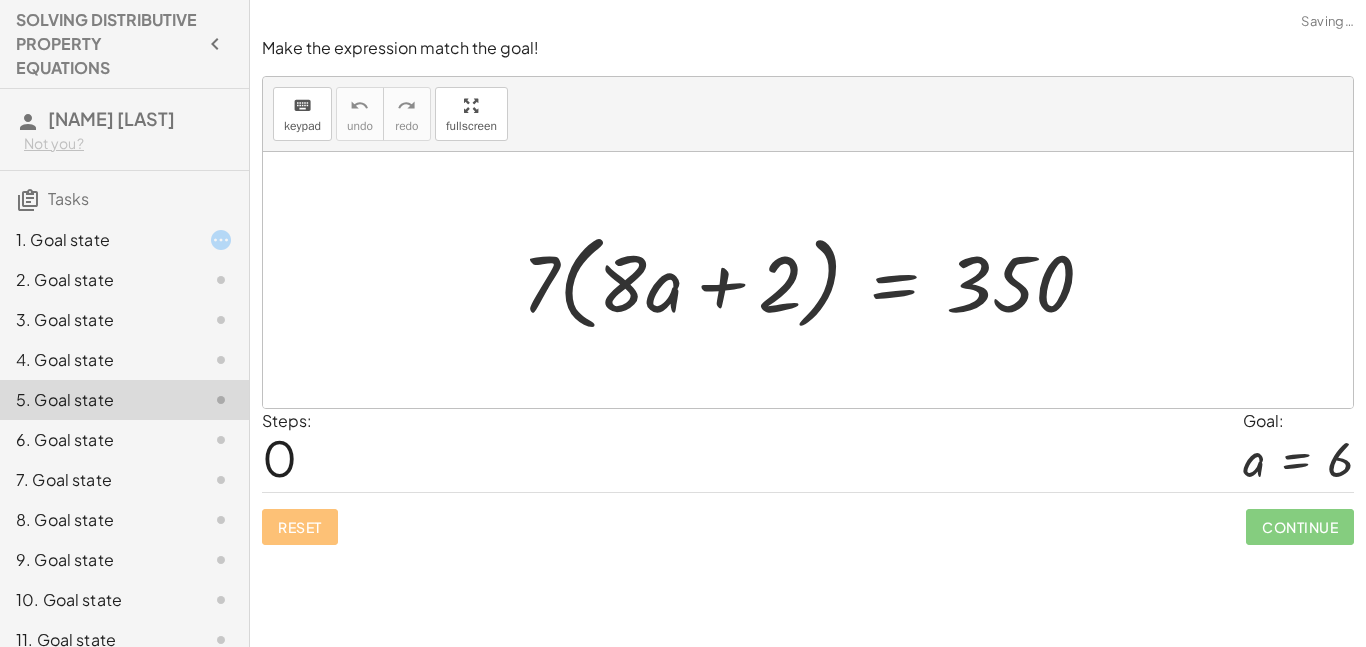 click on "5. Goal state" 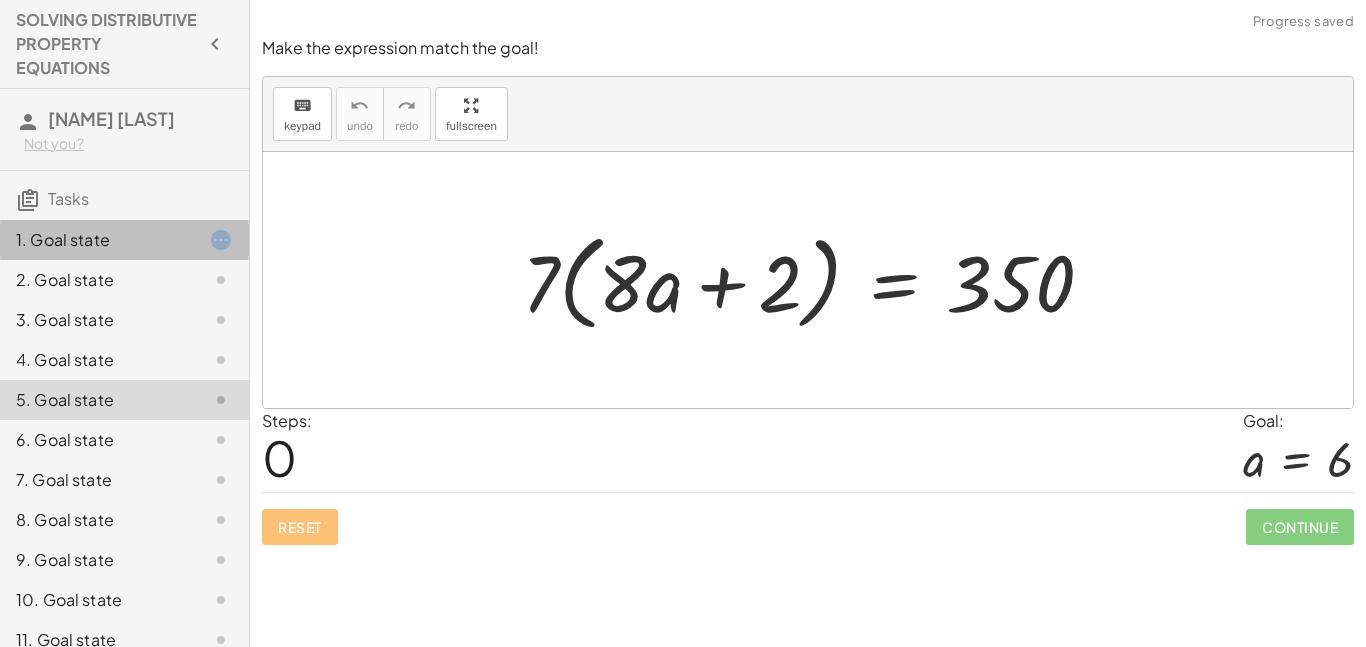 click on "1. Goal state" 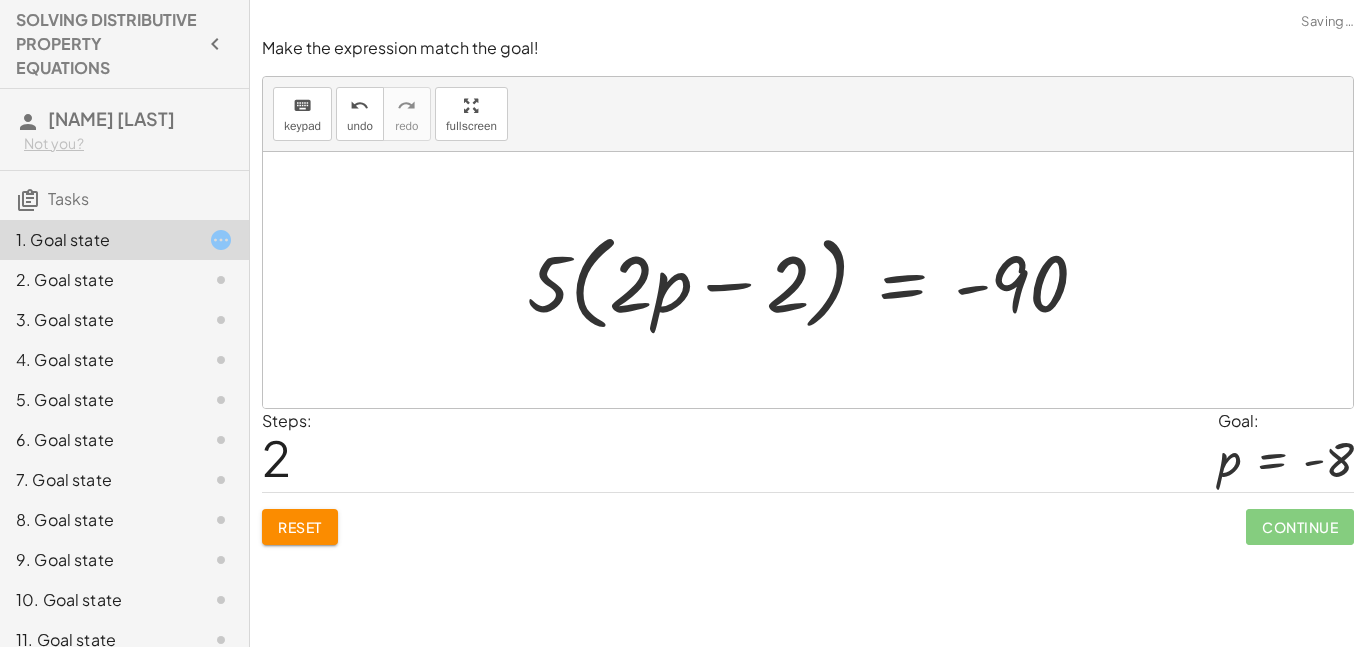 click on "1. Goal state" 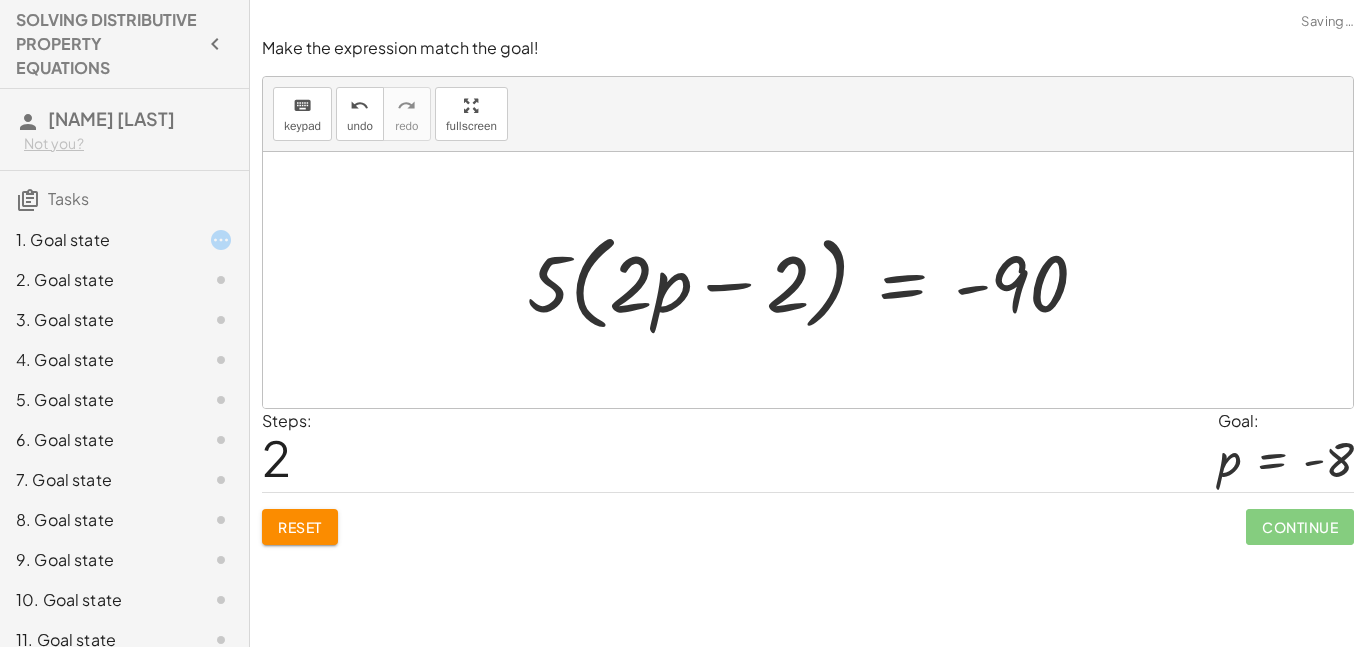 click on "1. Goal state" 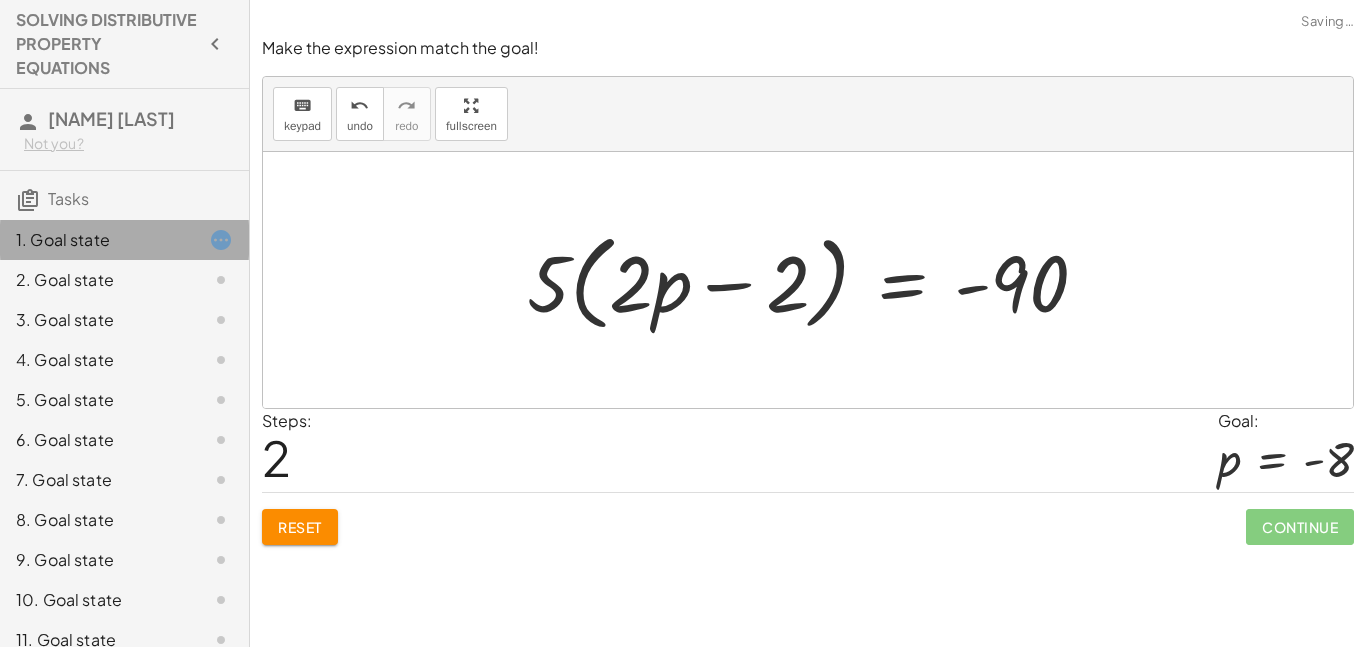 click on "1. Goal state" 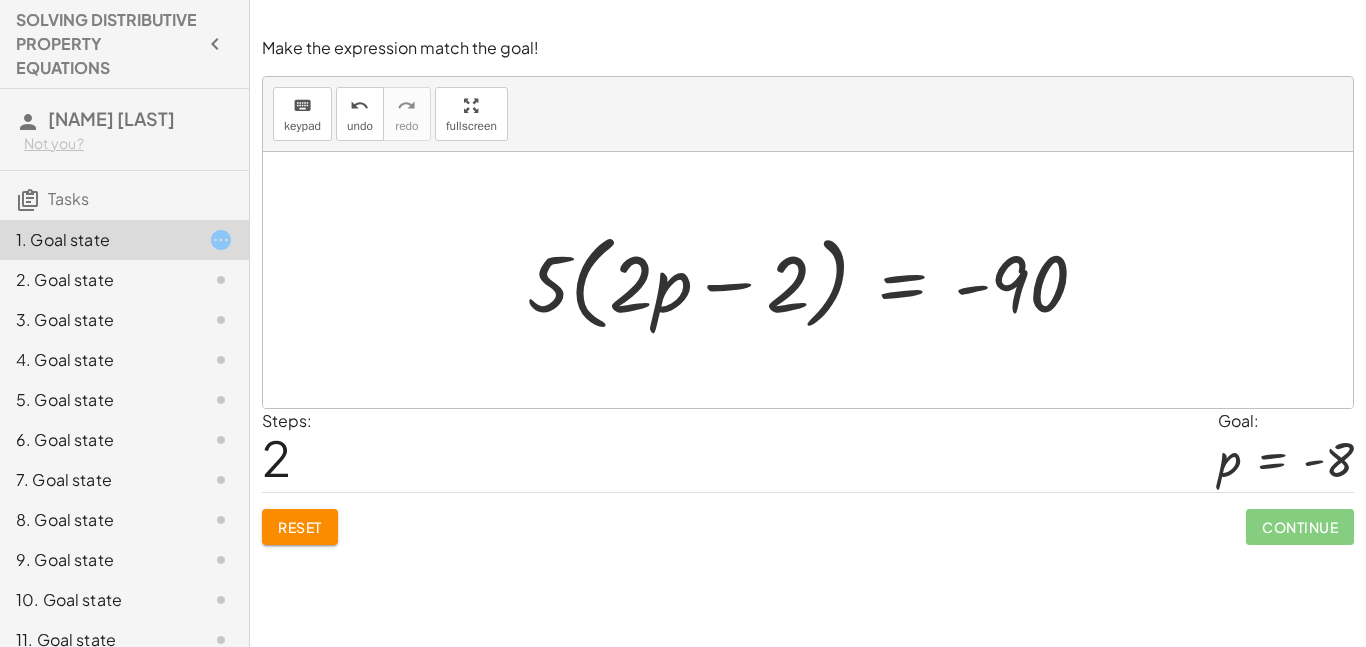 click on "Reset" 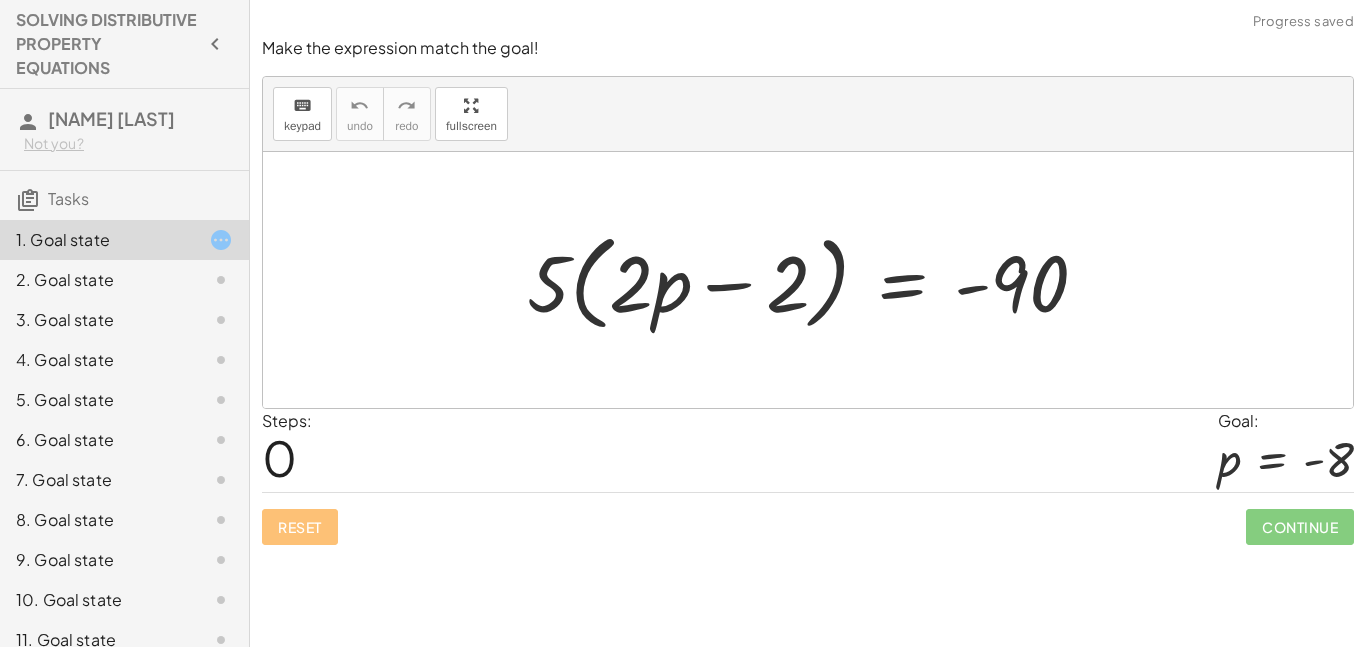click on "Reset   Continue" at bounding box center [808, 518] 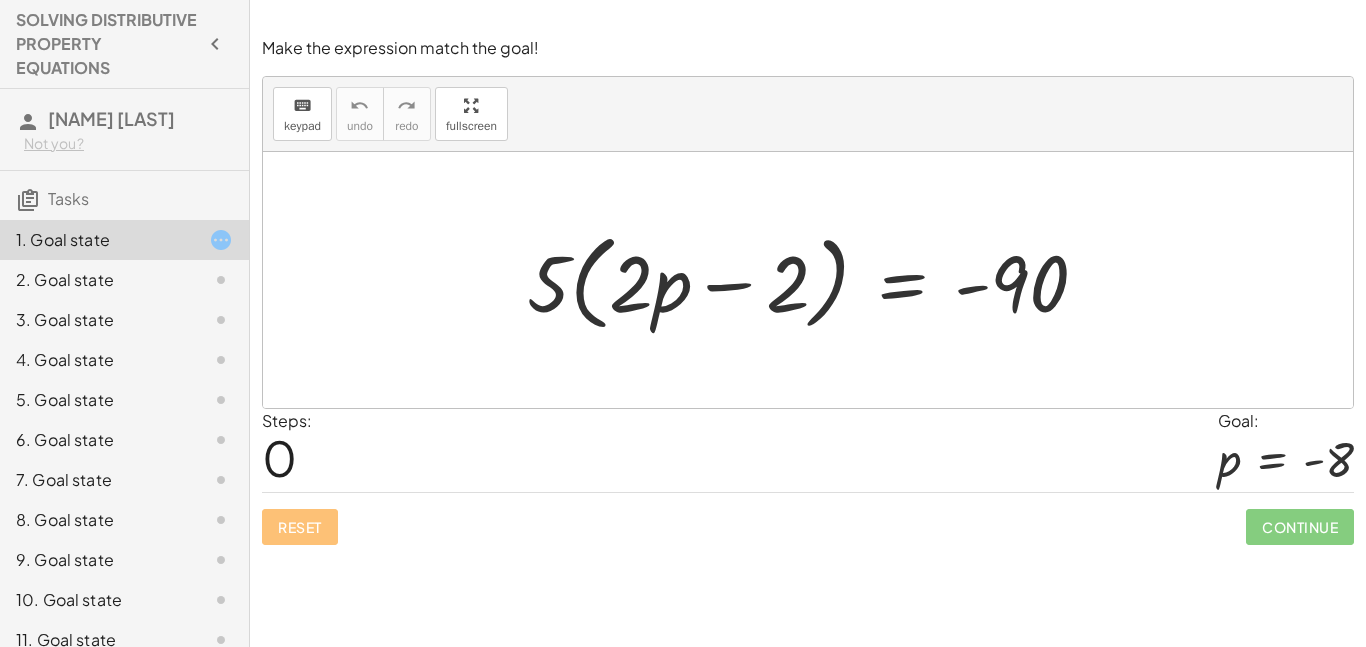 click on "3. Goal state" 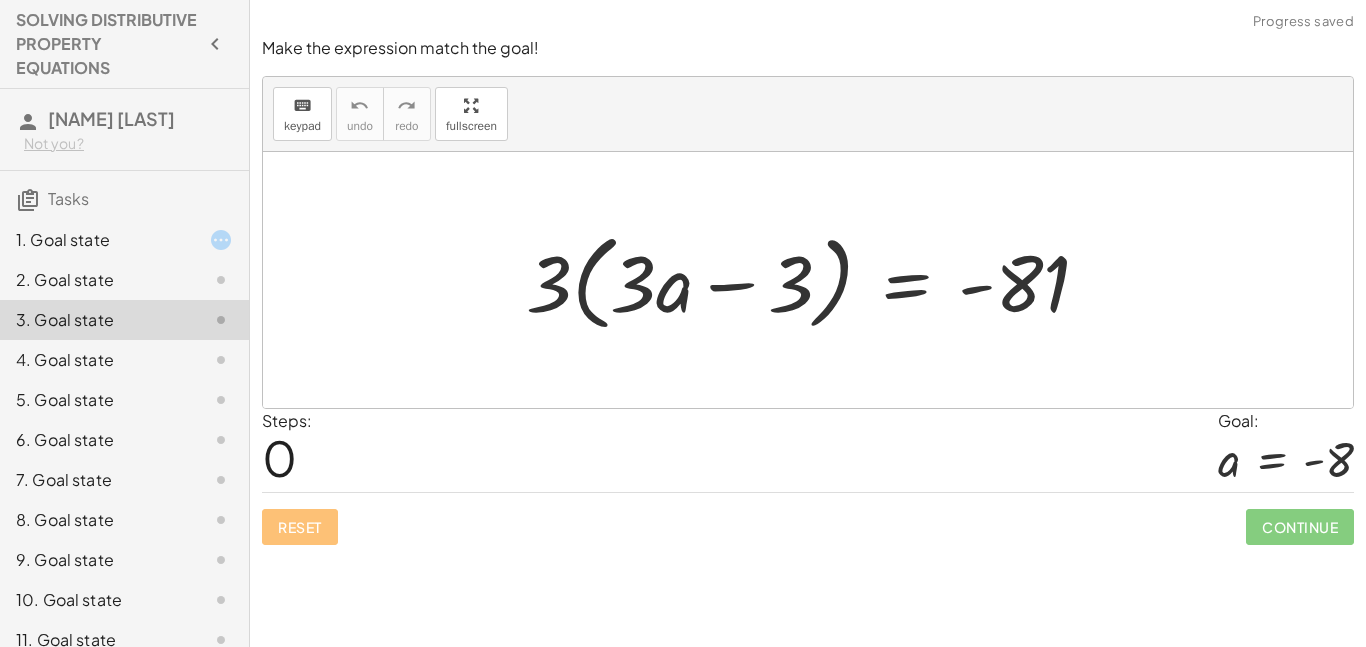 click on "2. Goal state" 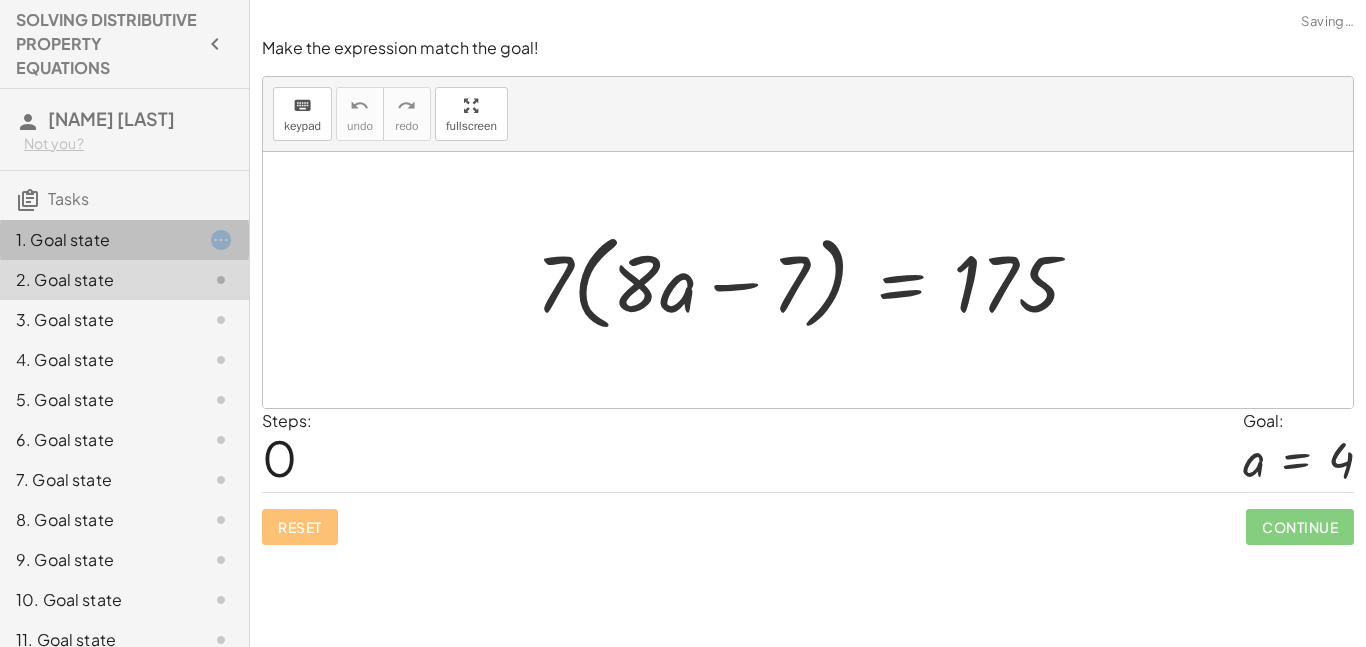 click on "1. Goal state" 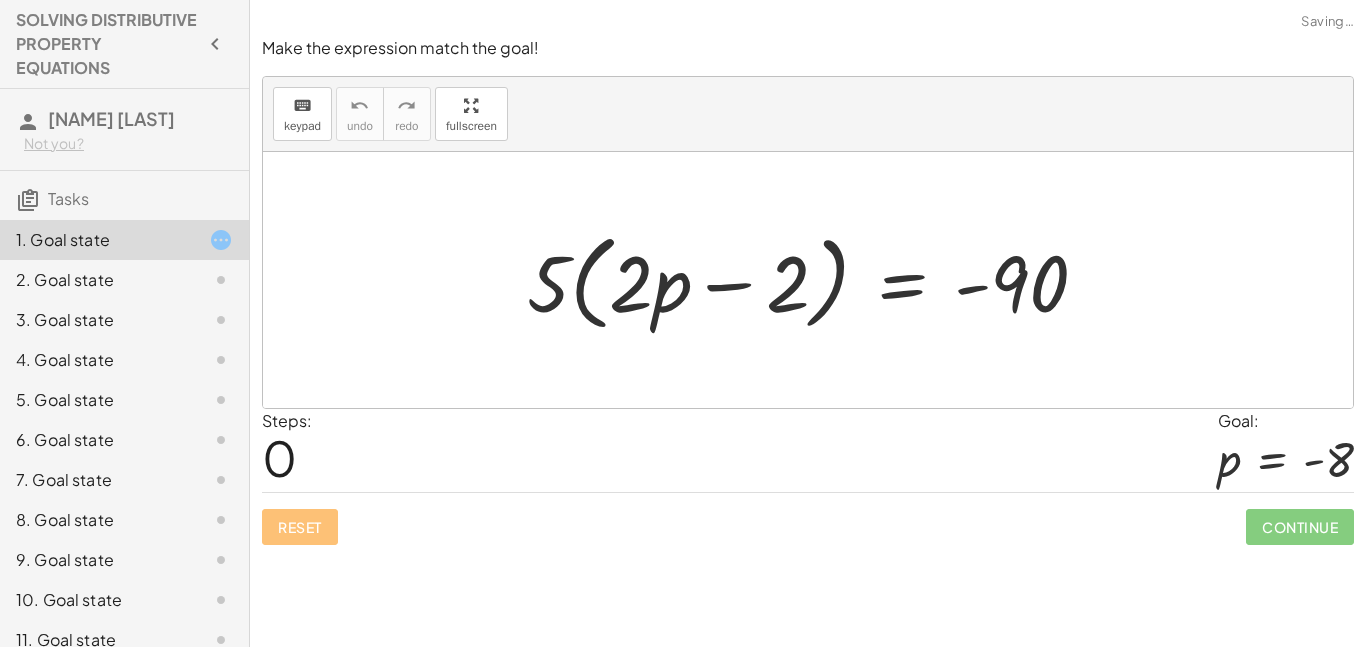 click on "Reset   Continue" at bounding box center (808, 518) 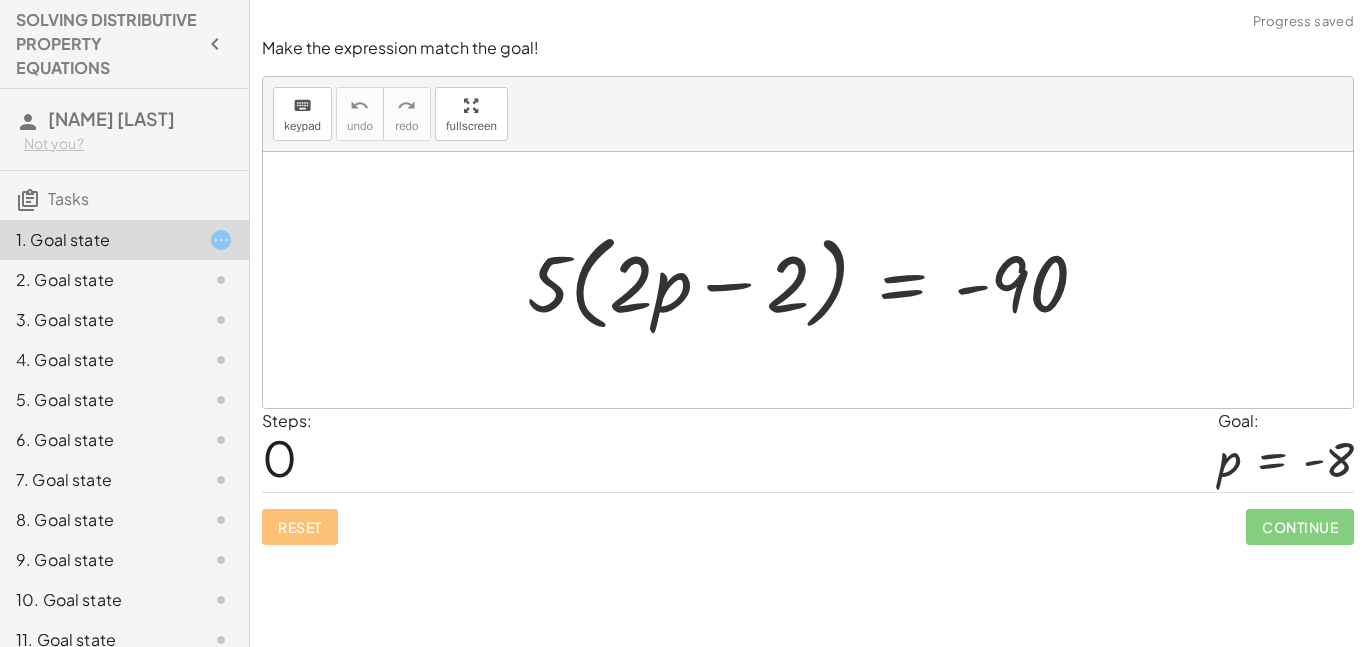 click on "Reset   Continue" at bounding box center [808, 518] 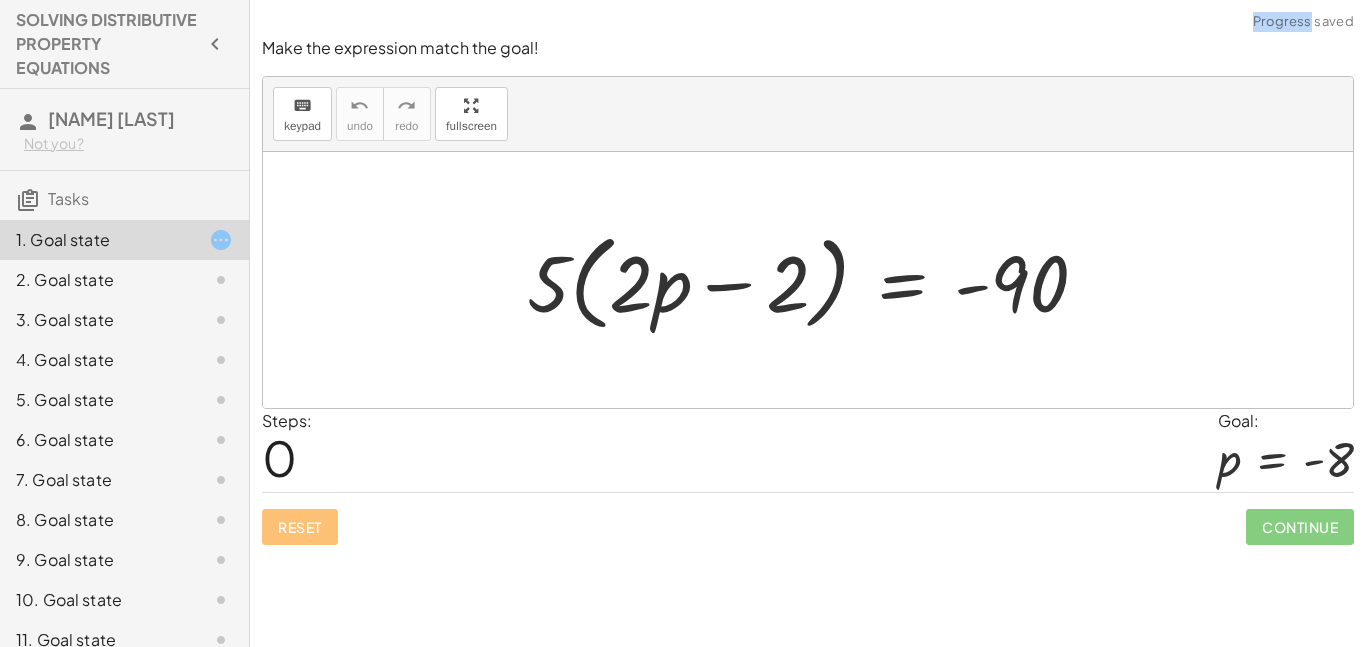 click on "Reset   Continue" at bounding box center [808, 518] 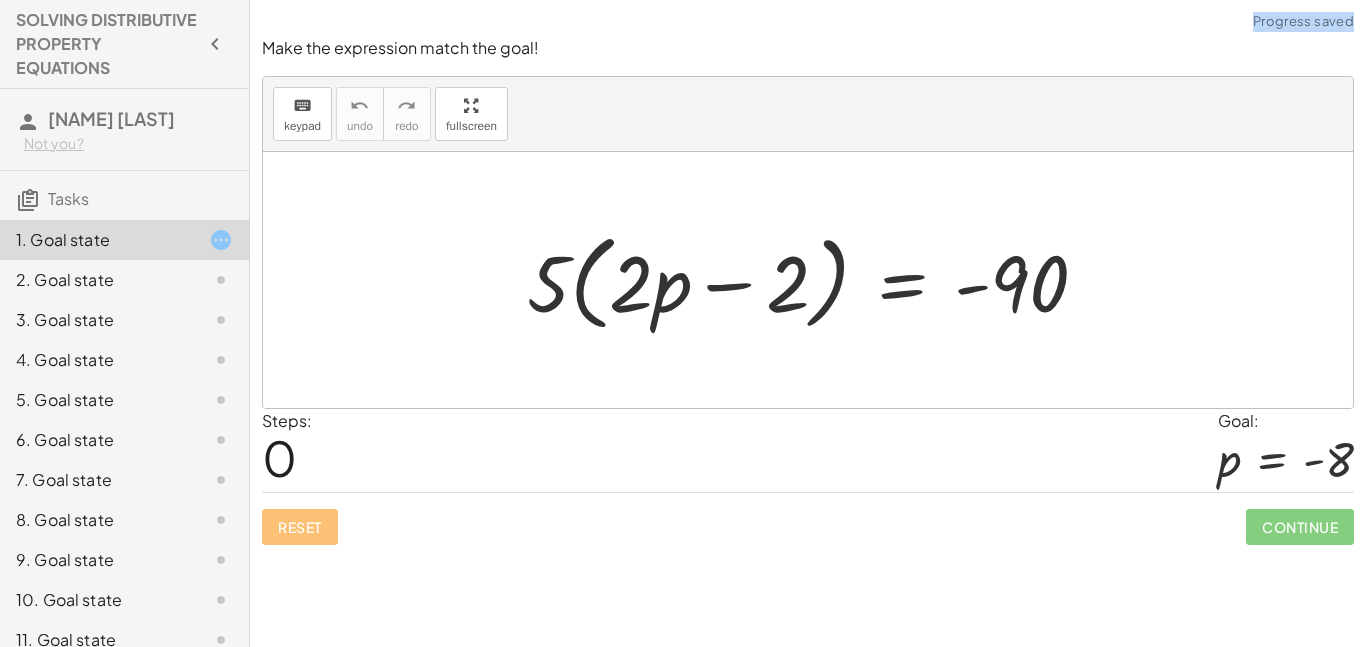 click on "Reset   Continue" at bounding box center (808, 518) 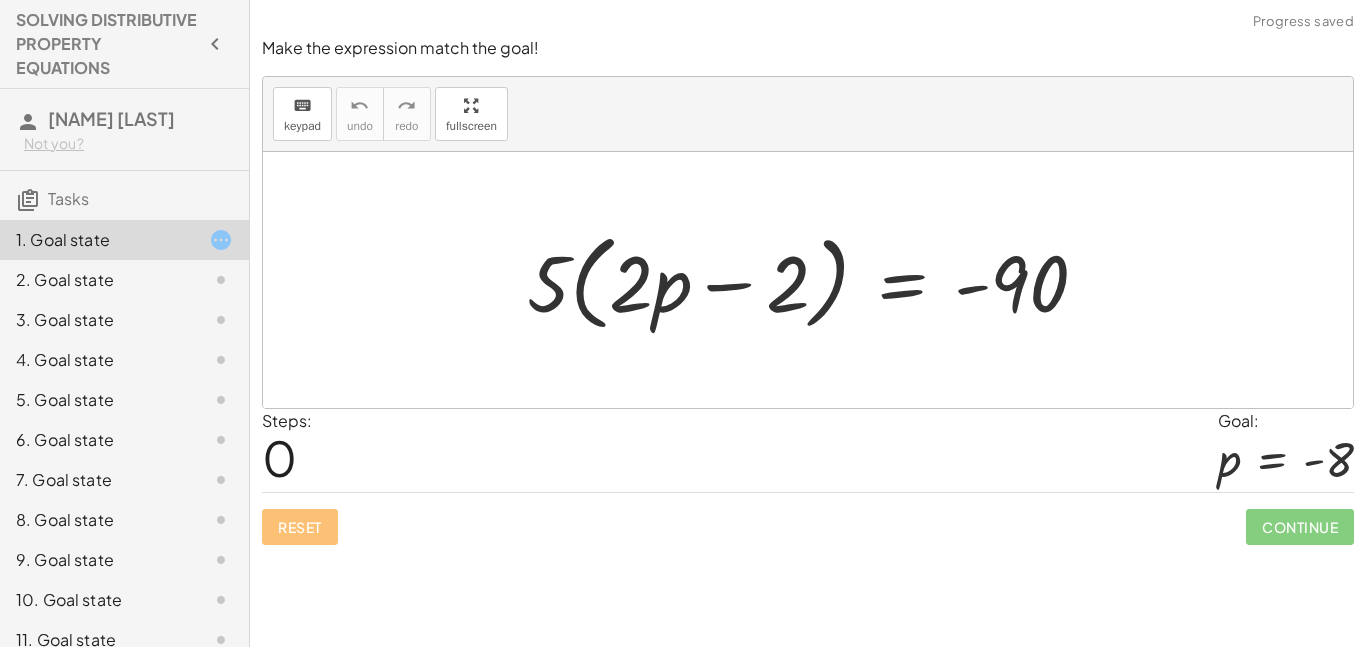 click on "Reset   Continue" at bounding box center (808, 518) 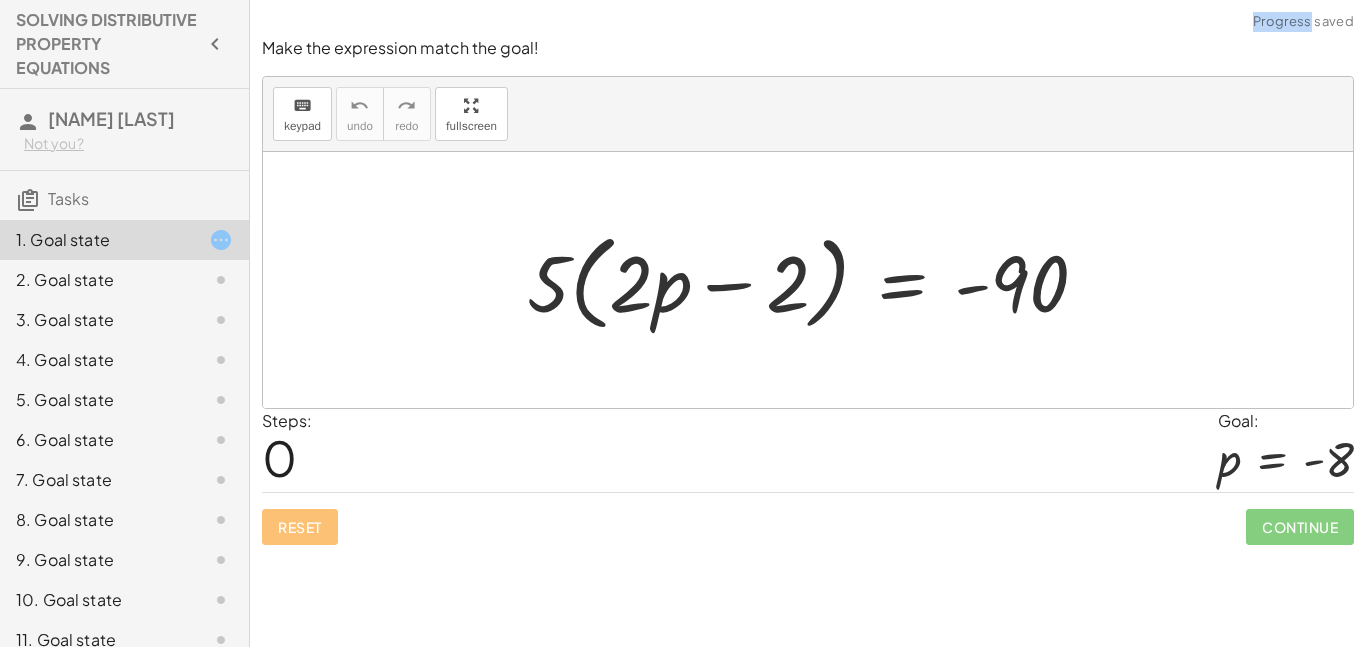click on "Reset   Continue" at bounding box center [808, 518] 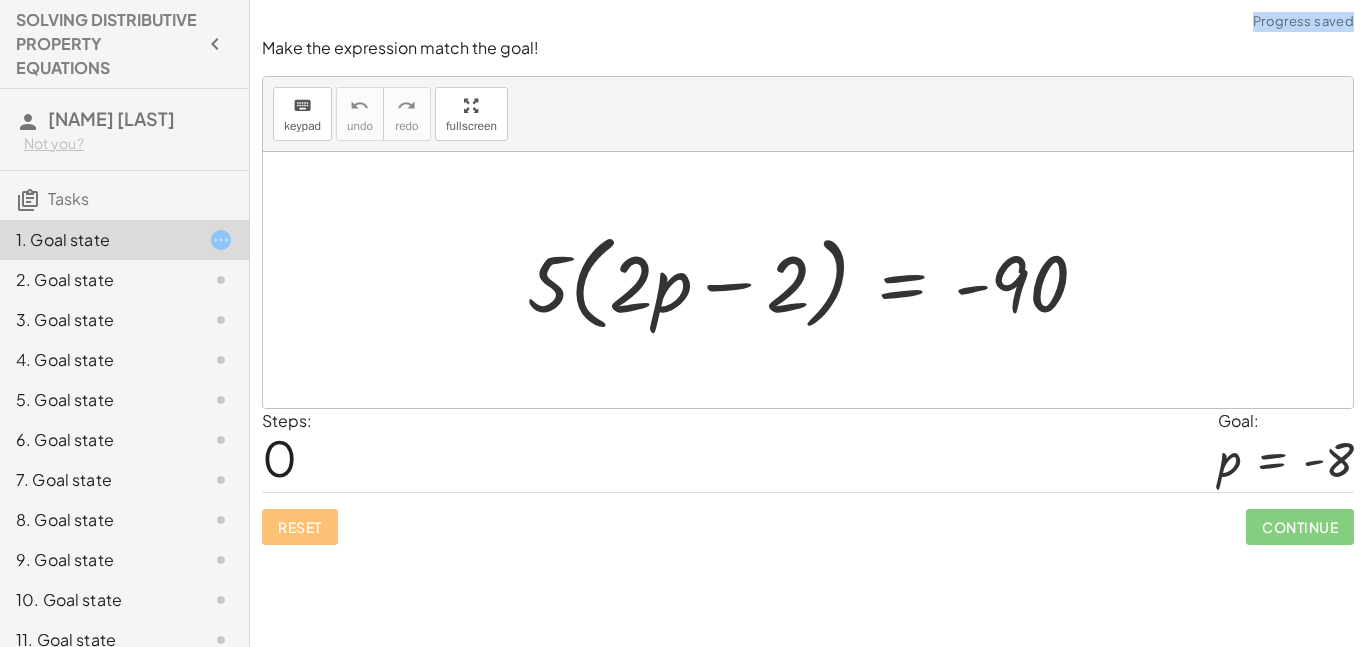 click on "Reset   Continue" at bounding box center [808, 518] 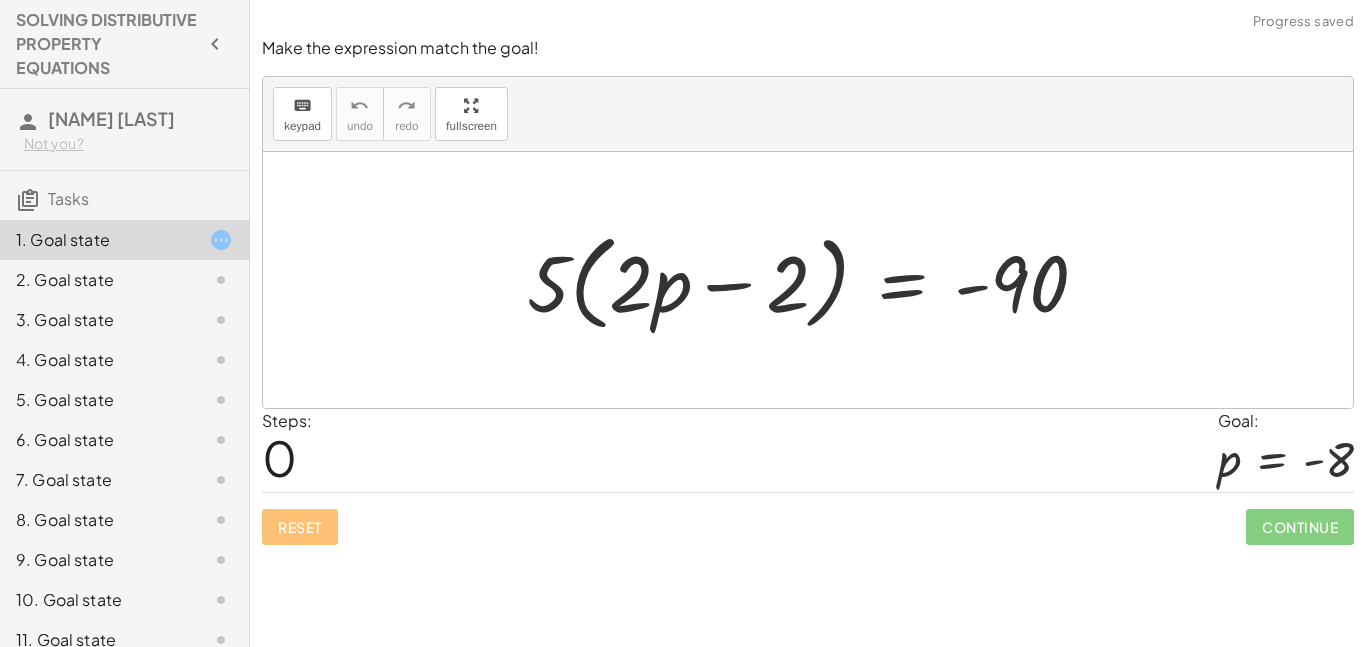 click on "Reset   Continue" at bounding box center (808, 518) 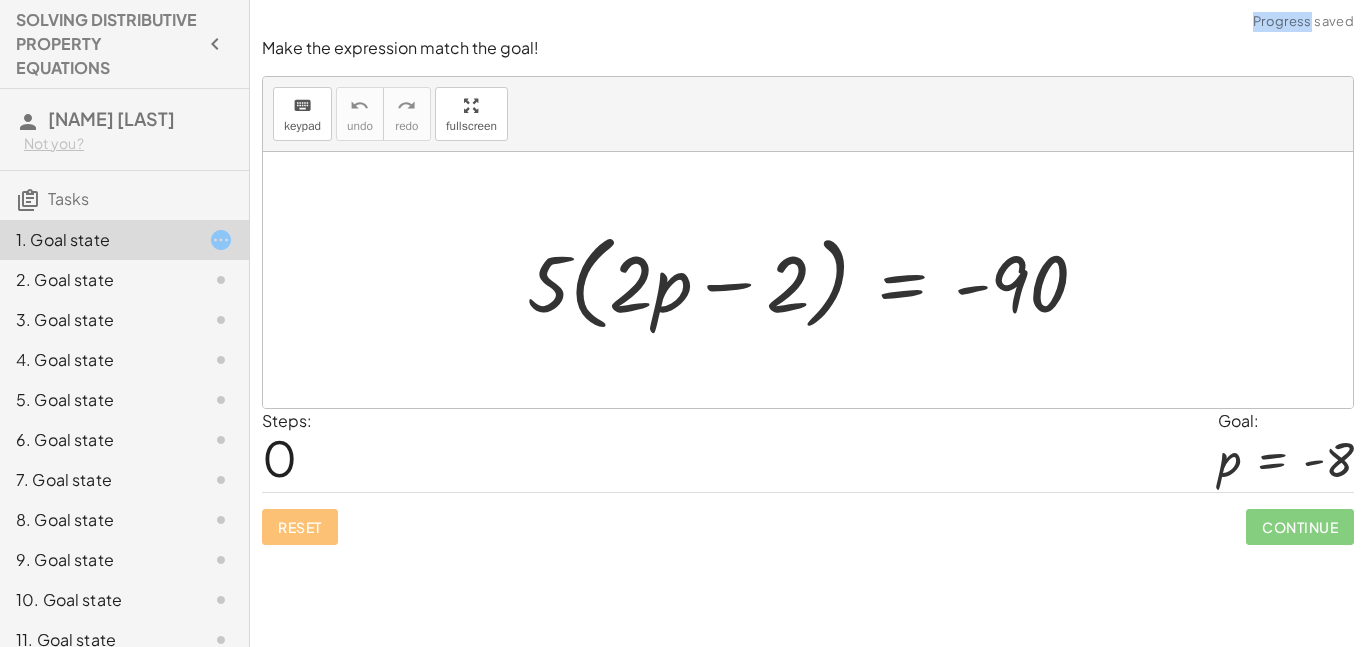 click on "Reset   Continue" at bounding box center (808, 518) 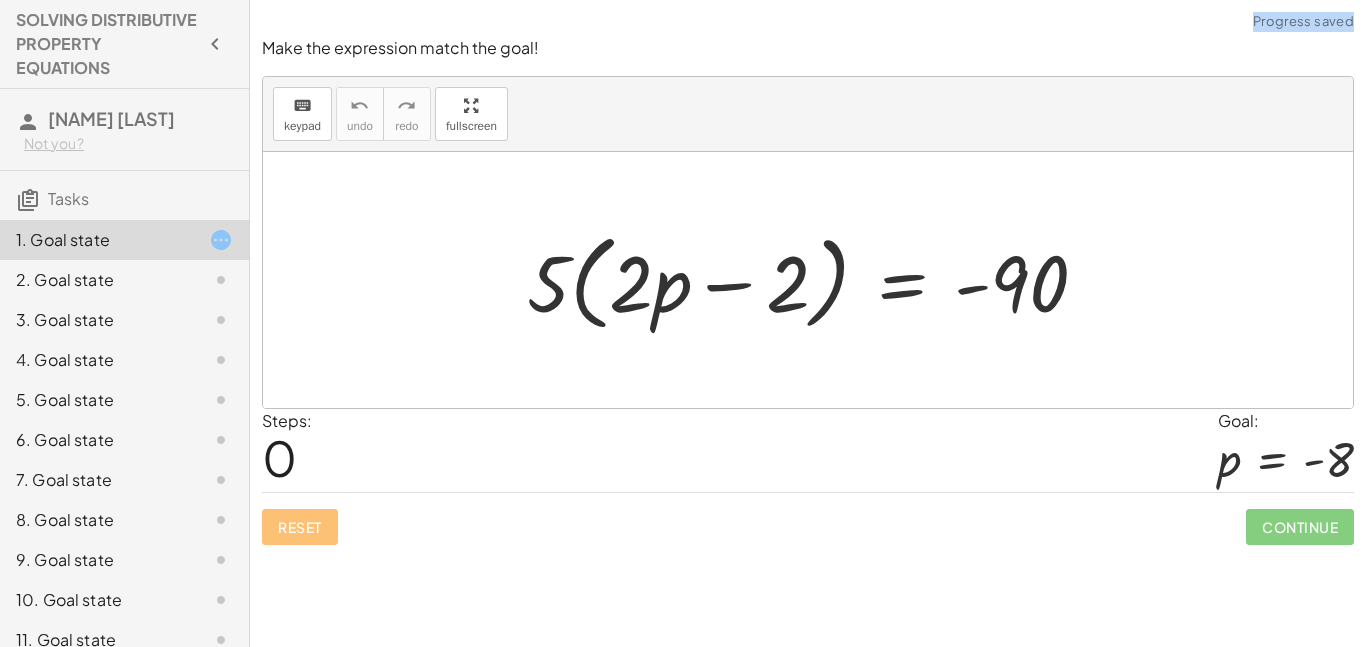 click on "Reset   Continue" at bounding box center [808, 518] 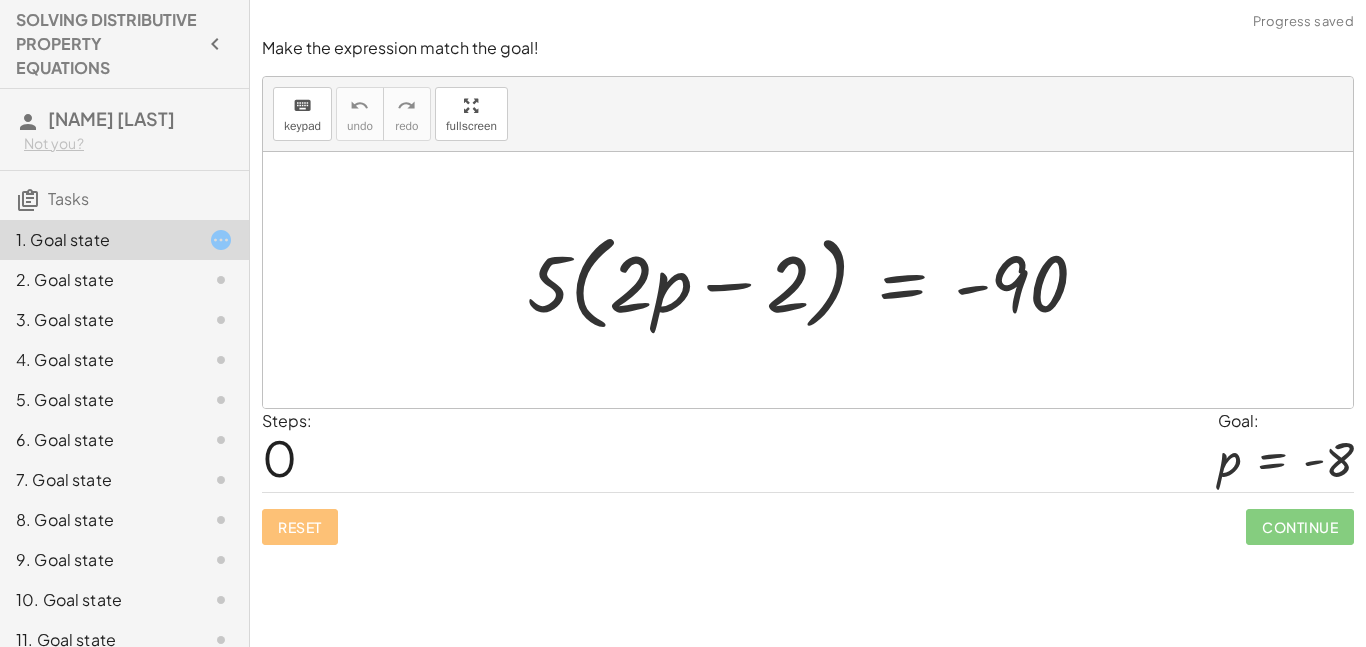 click on "Reset   Continue" at bounding box center [808, 518] 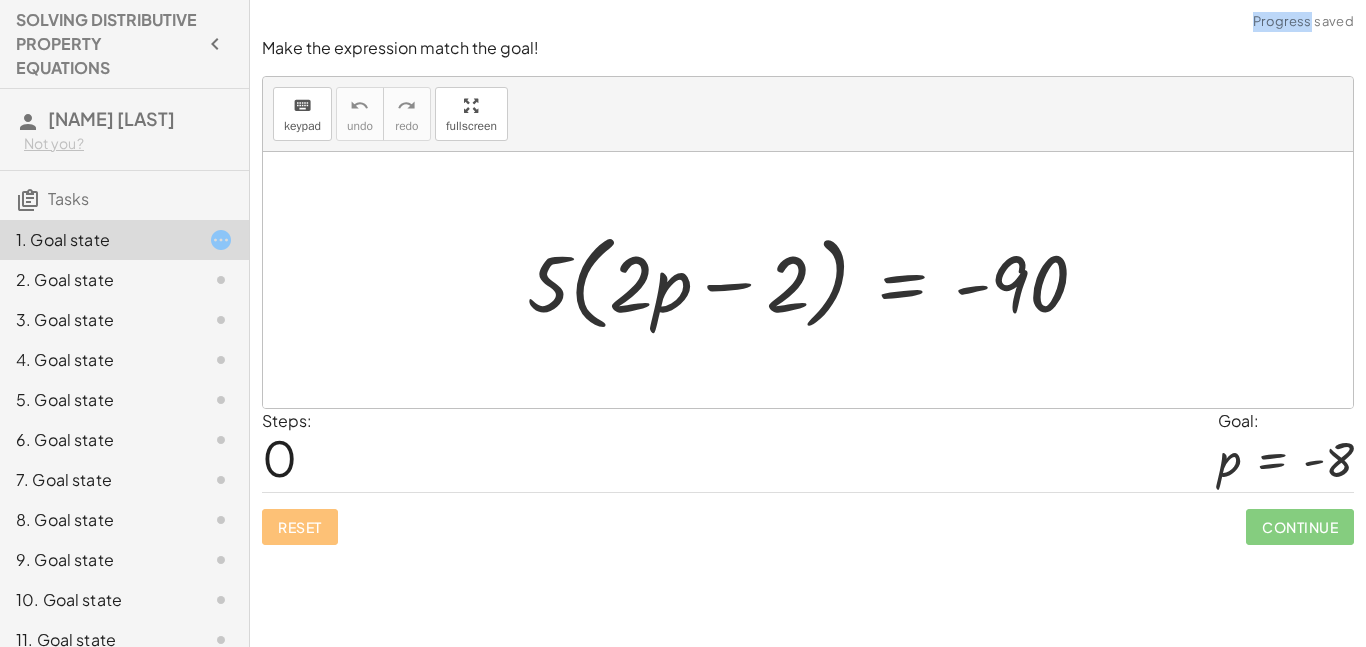 click on "Reset   Continue" at bounding box center [808, 518] 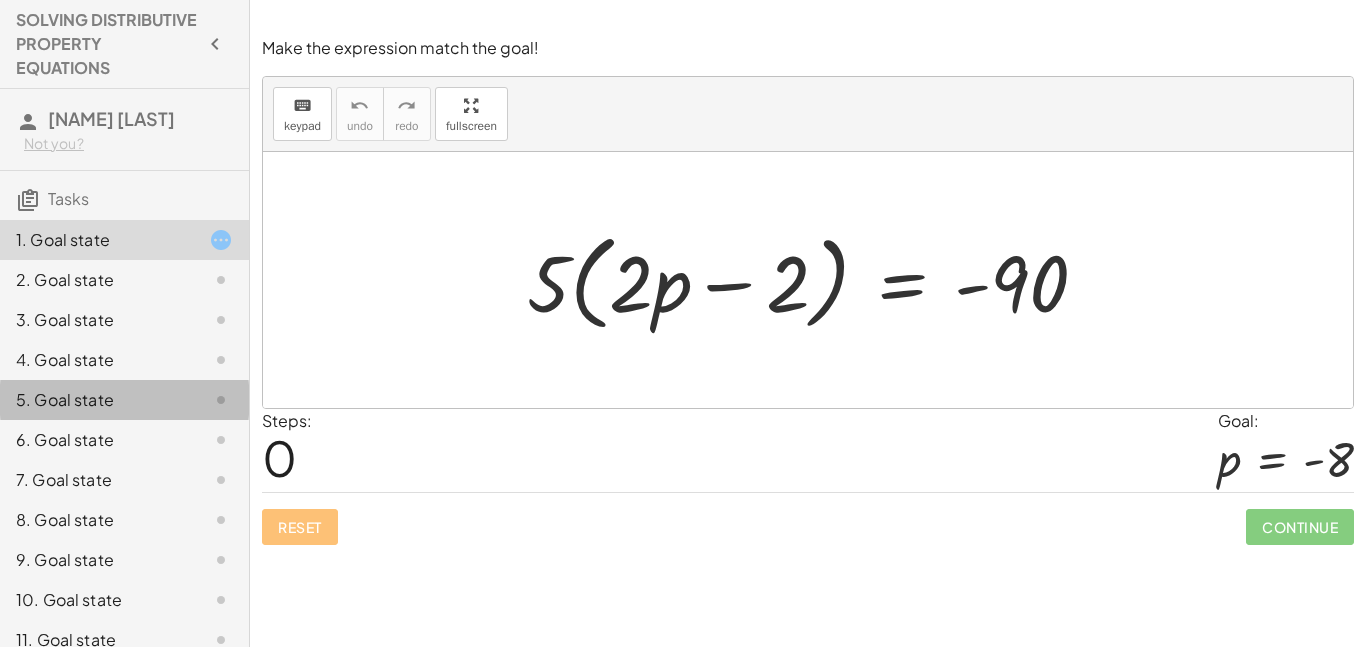 click on "5. Goal state" 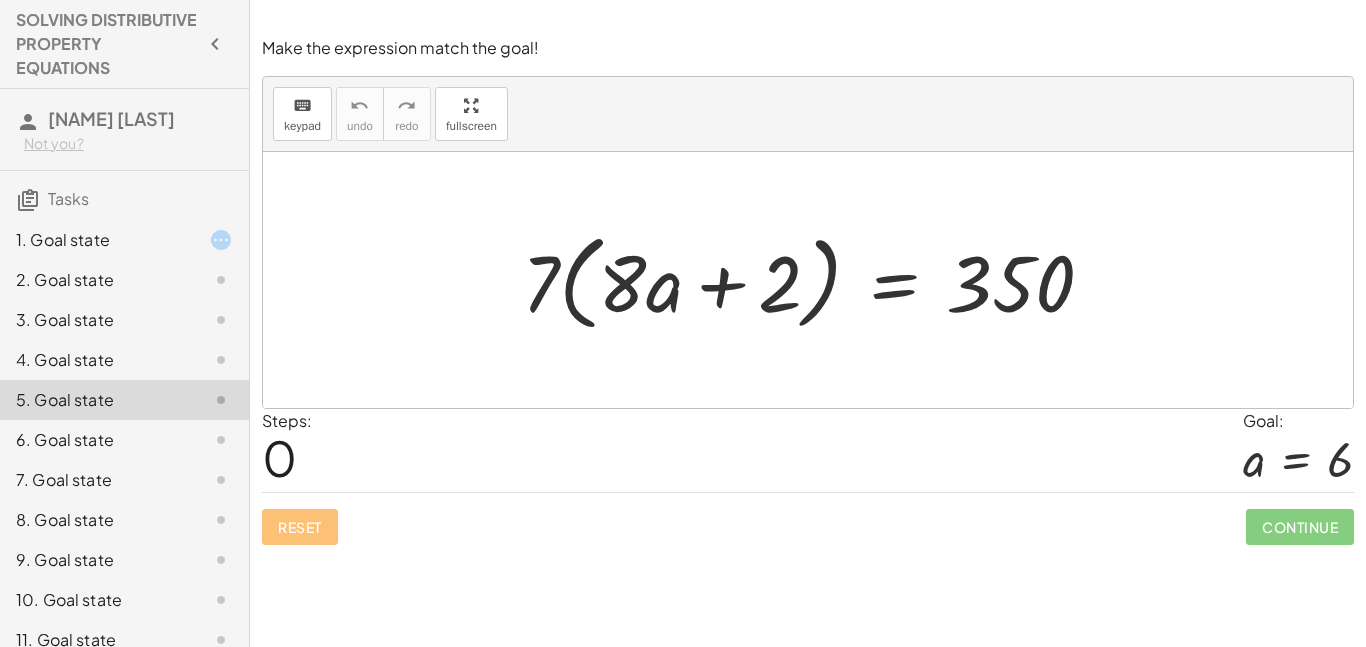 click on "6. Goal state" 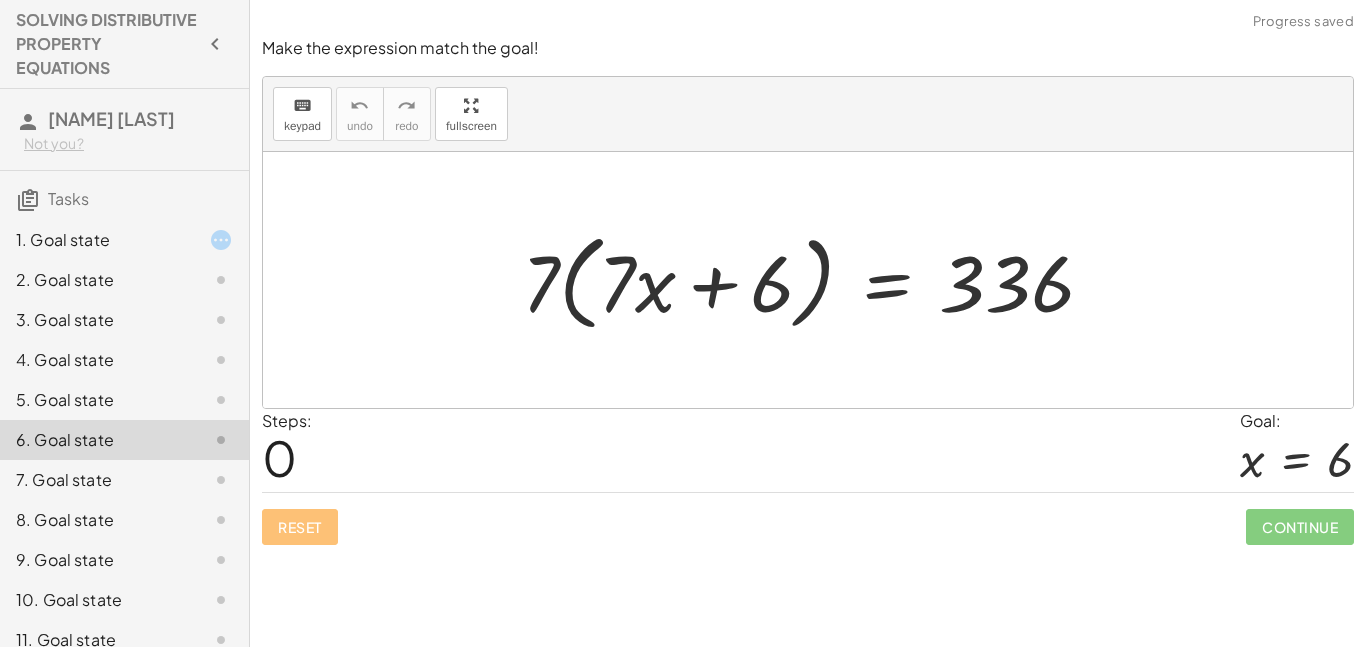click on "7. Goal state" 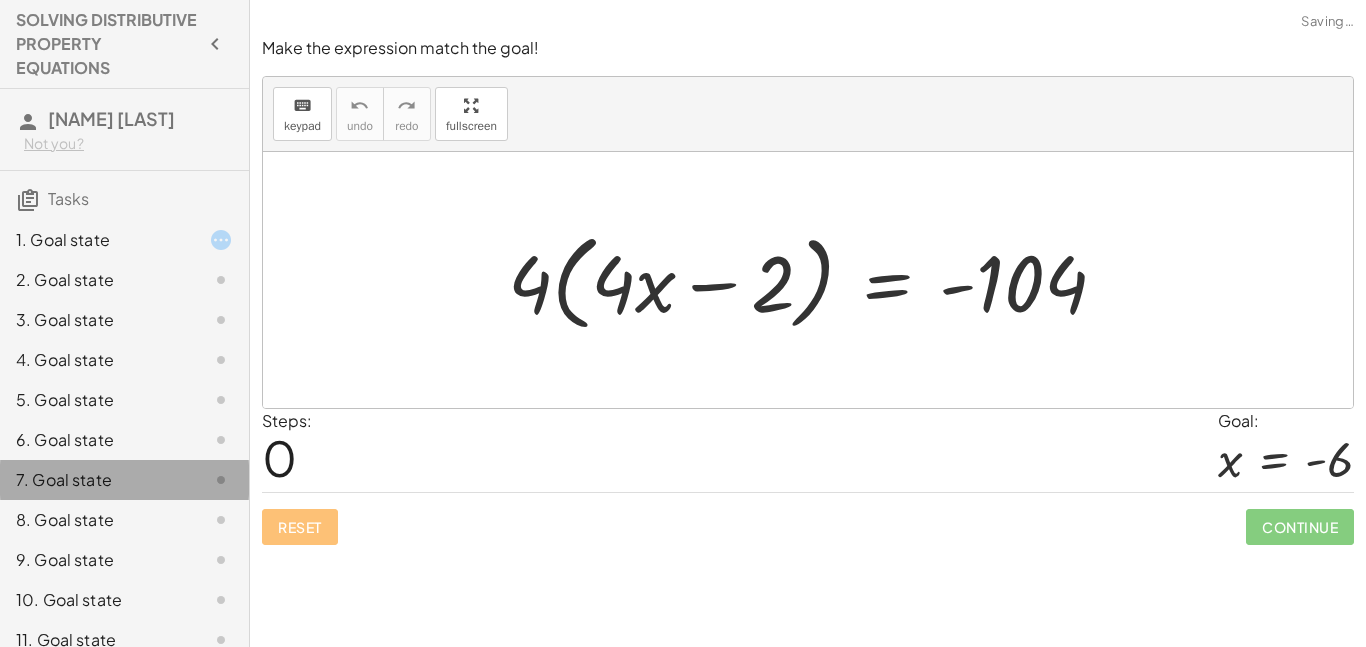 click on "7. Goal state" 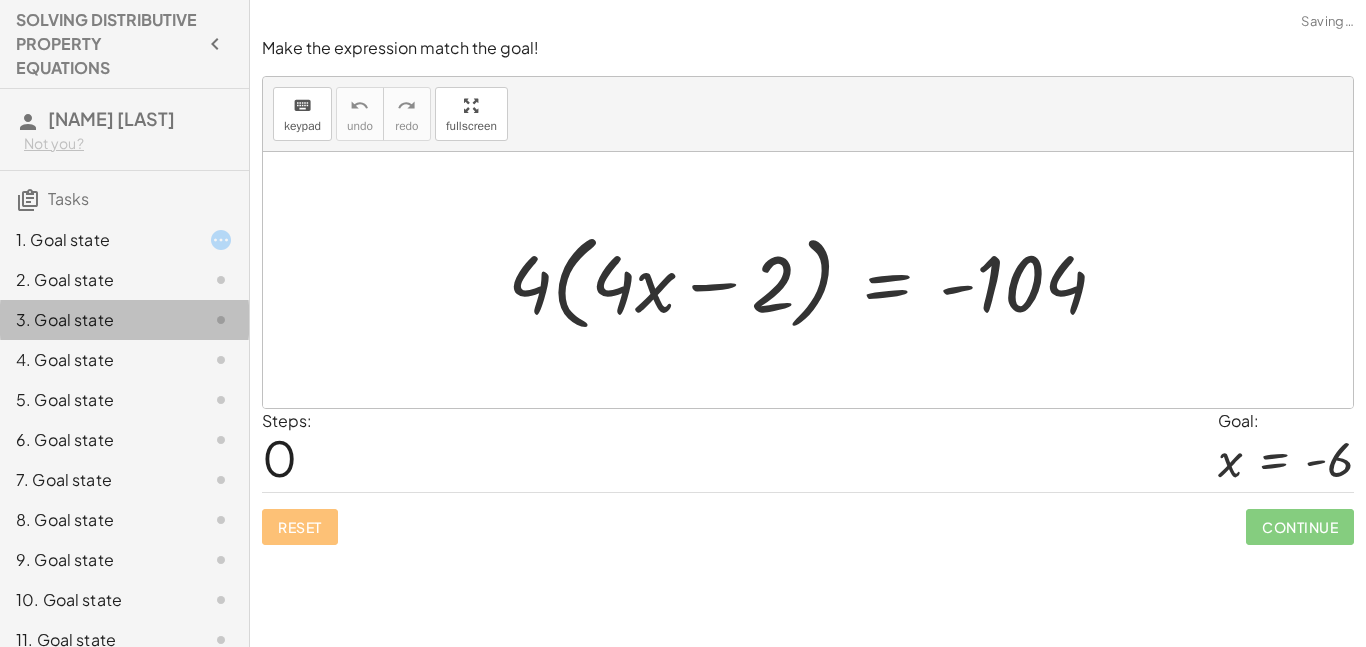 click on "3. Goal state" 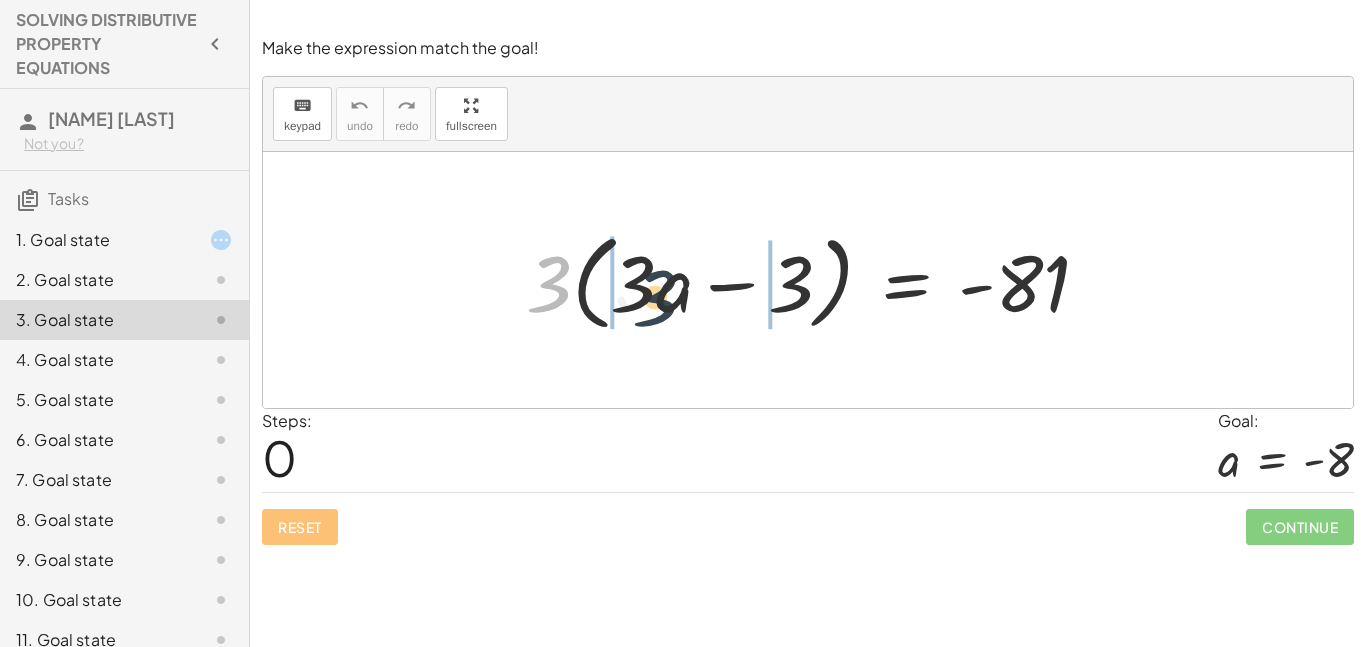 drag, startPoint x: 539, startPoint y: 285, endPoint x: 644, endPoint y: 296, distance: 105.574615 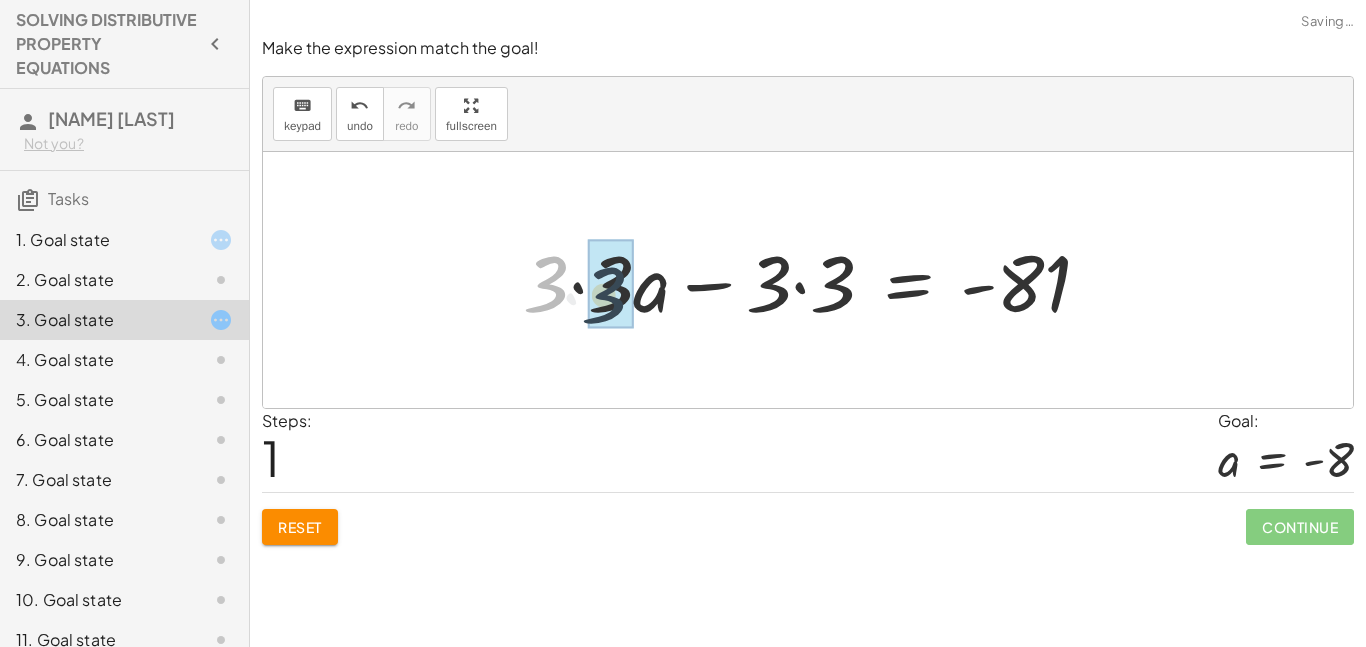 drag, startPoint x: 548, startPoint y: 286, endPoint x: 606, endPoint y: 296, distance: 58.855755 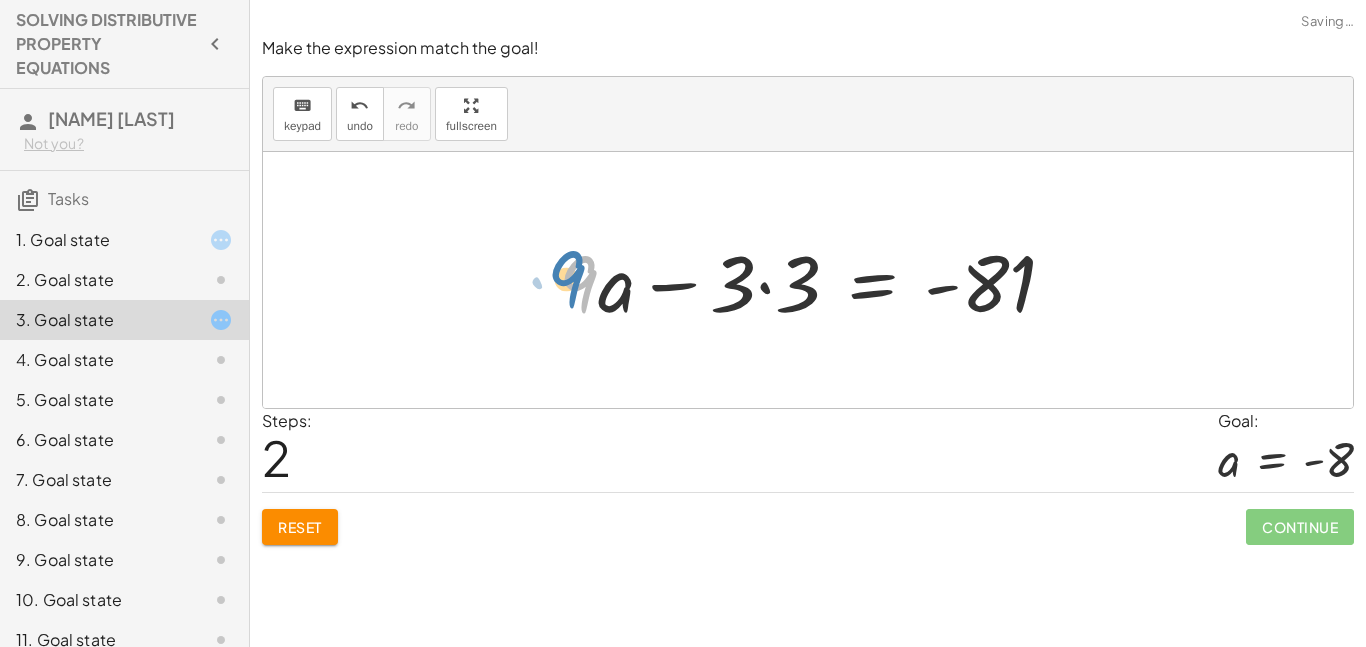 click at bounding box center (815, 280) 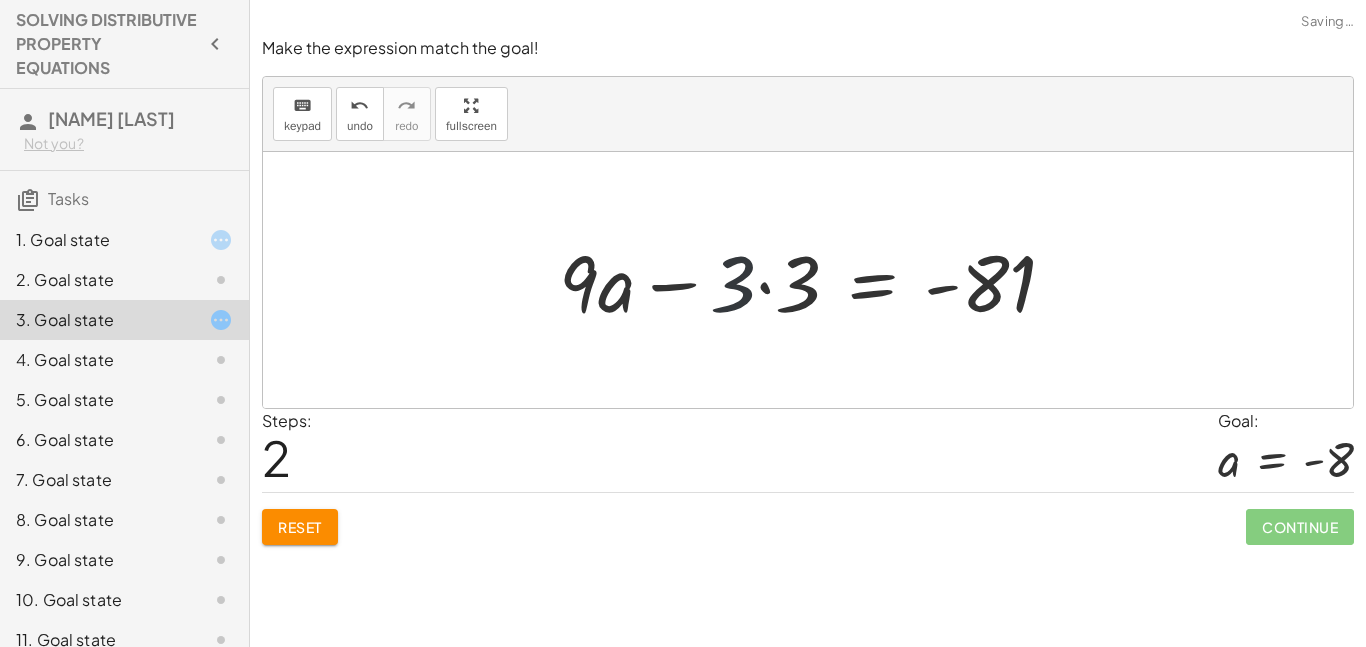 click at bounding box center [815, 280] 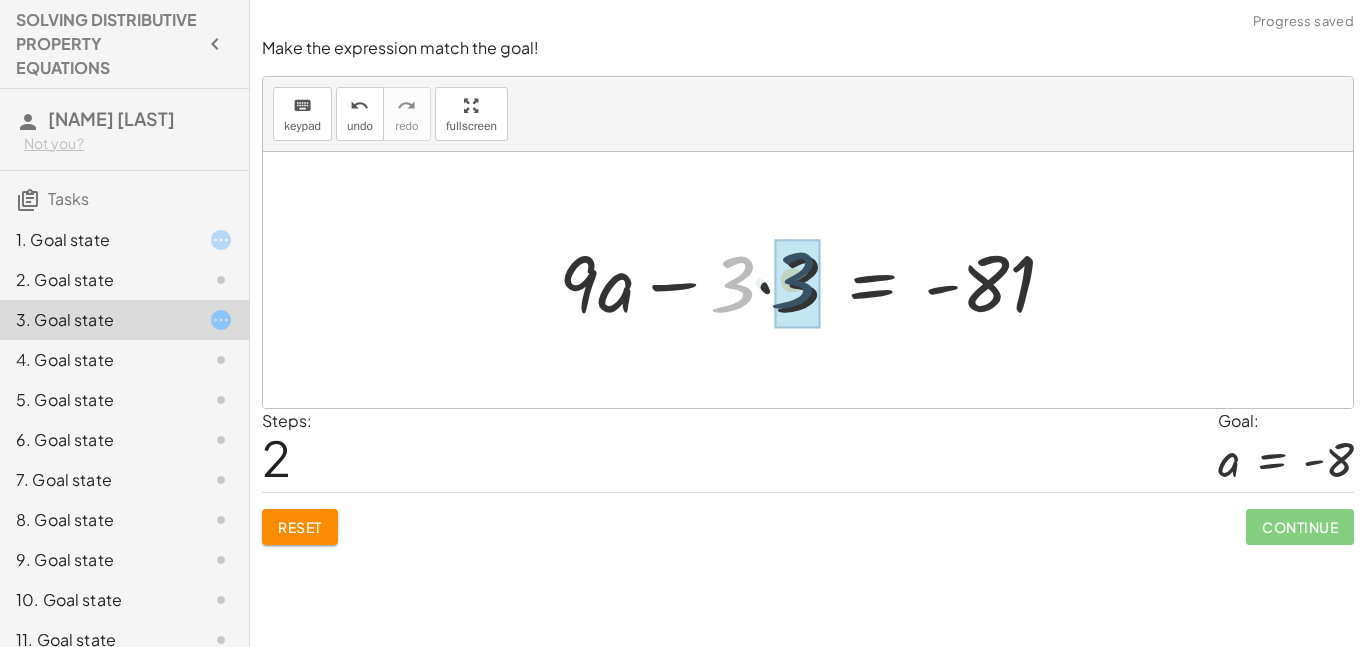 drag, startPoint x: 734, startPoint y: 296, endPoint x: 795, endPoint y: 290, distance: 61.294373 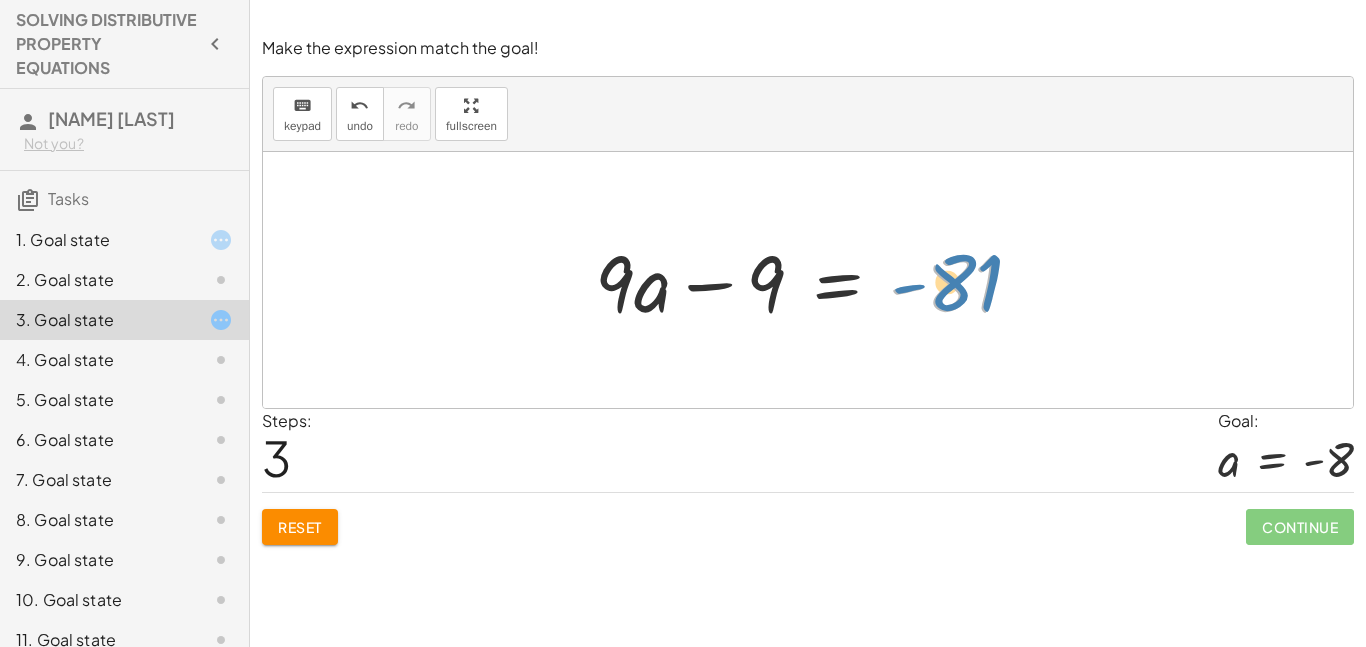 click at bounding box center (816, 280) 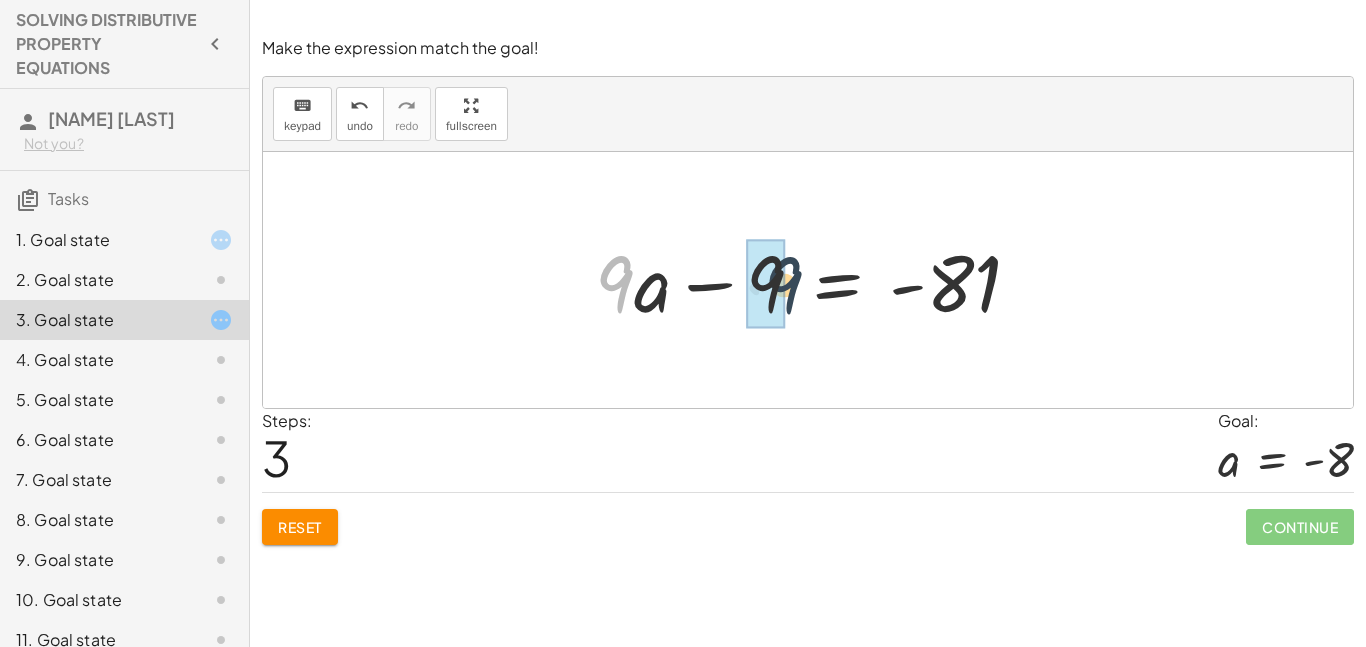 drag, startPoint x: 612, startPoint y: 300, endPoint x: 787, endPoint y: 297, distance: 175.02571 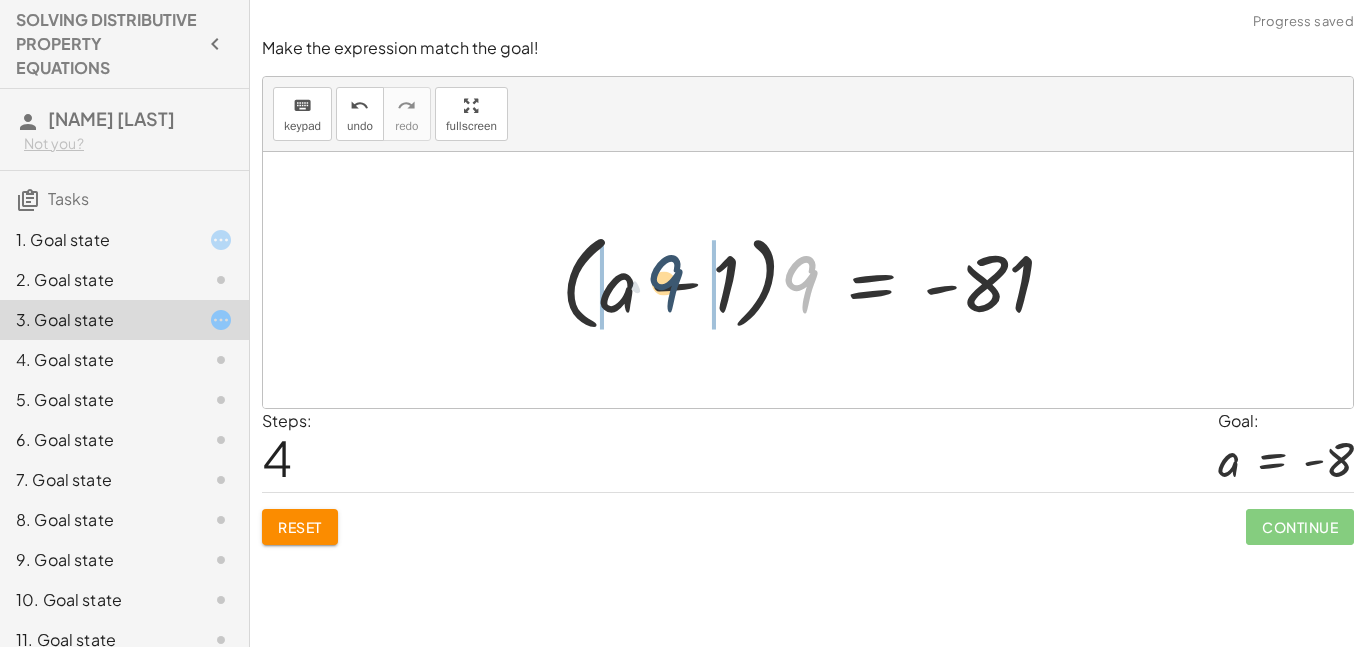 drag, startPoint x: 791, startPoint y: 292, endPoint x: 612, endPoint y: 296, distance: 179.0447 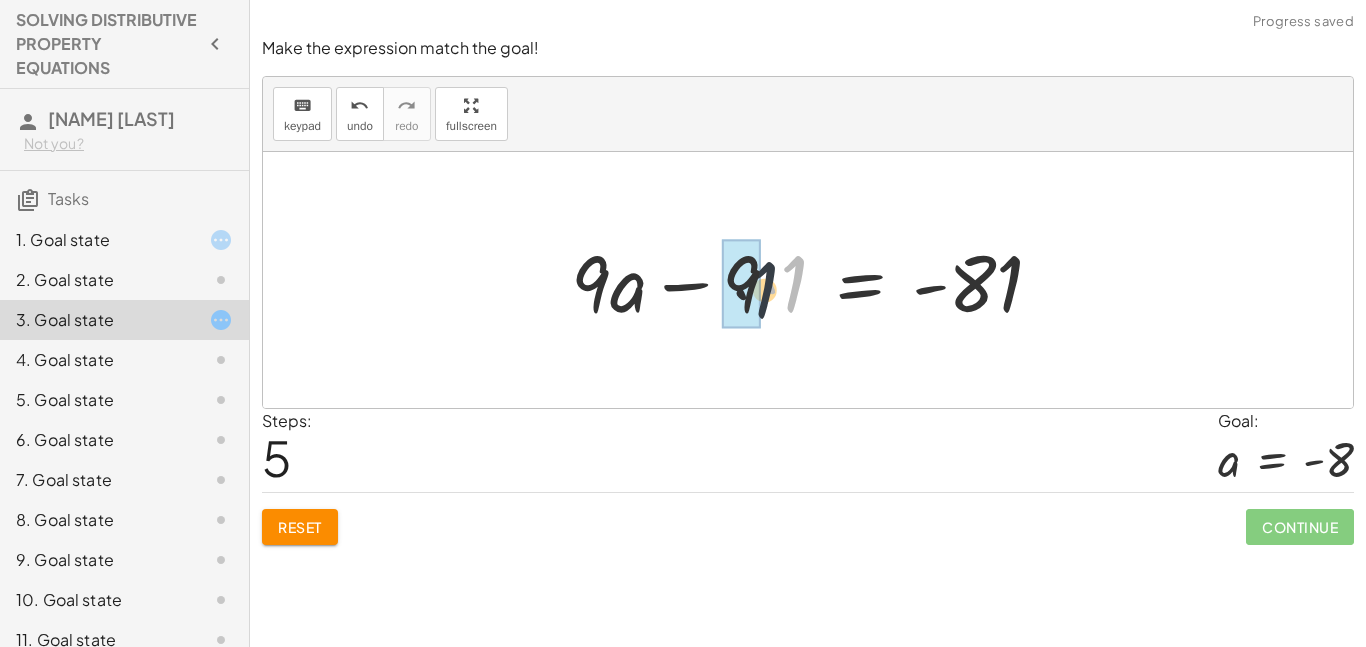 drag, startPoint x: 787, startPoint y: 292, endPoint x: 742, endPoint y: 298, distance: 45.39824 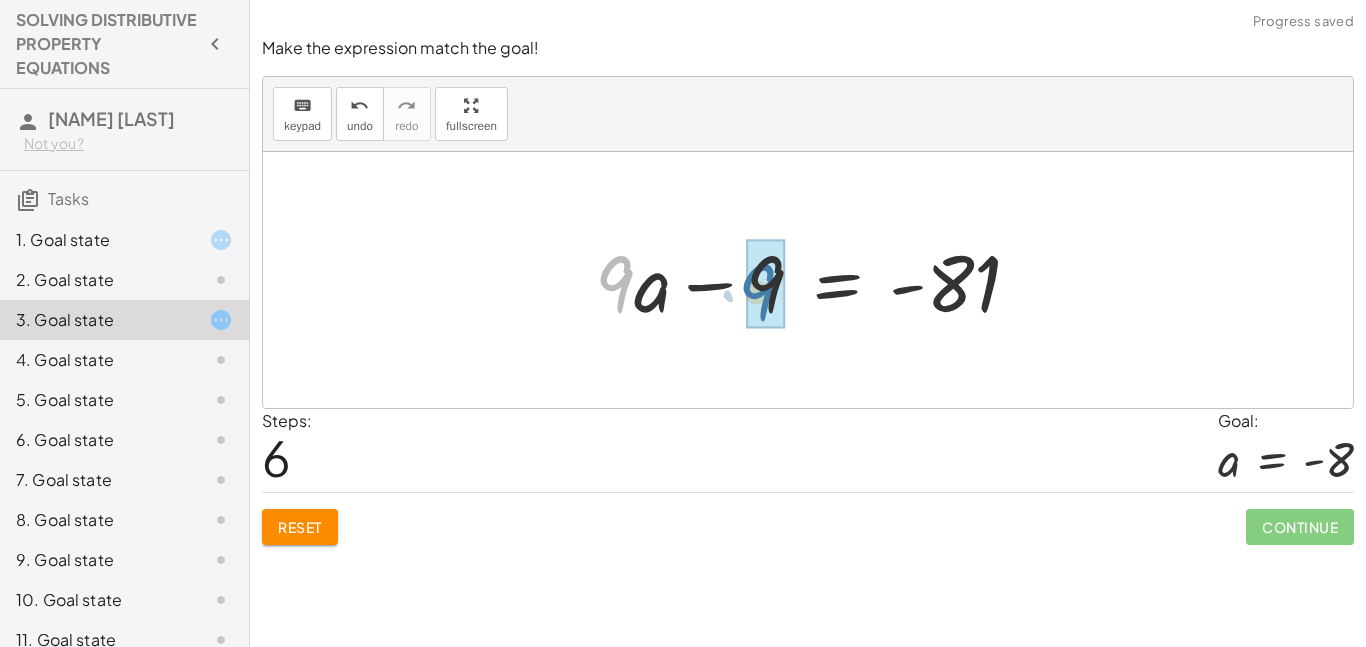 drag, startPoint x: 617, startPoint y: 285, endPoint x: 780, endPoint y: 287, distance: 163.01227 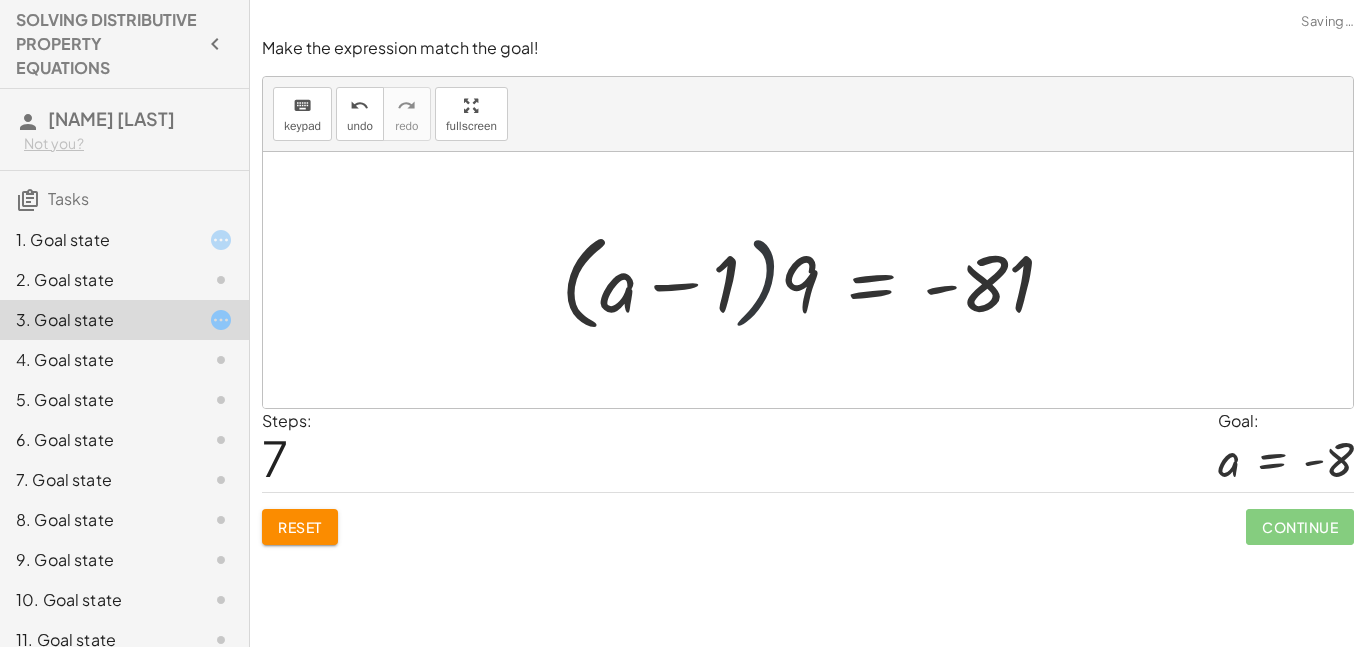 click at bounding box center [815, 280] 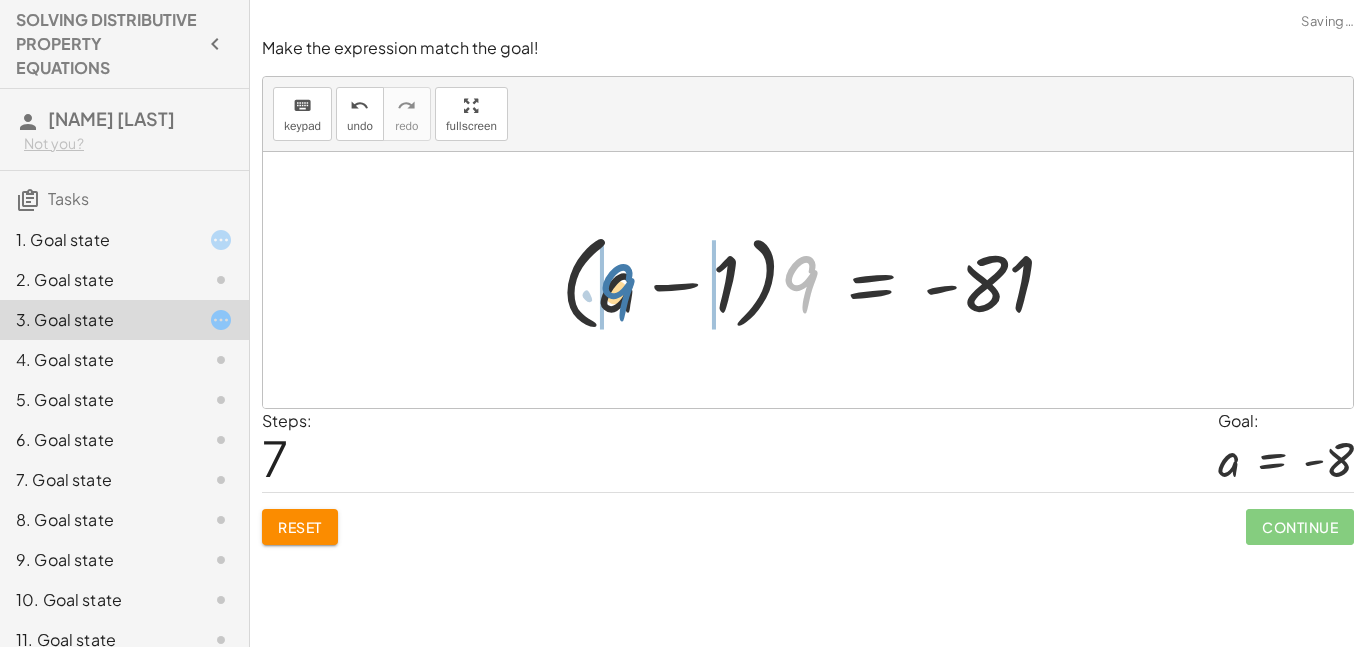 drag, startPoint x: 796, startPoint y: 291, endPoint x: 611, endPoint y: 299, distance: 185.1729 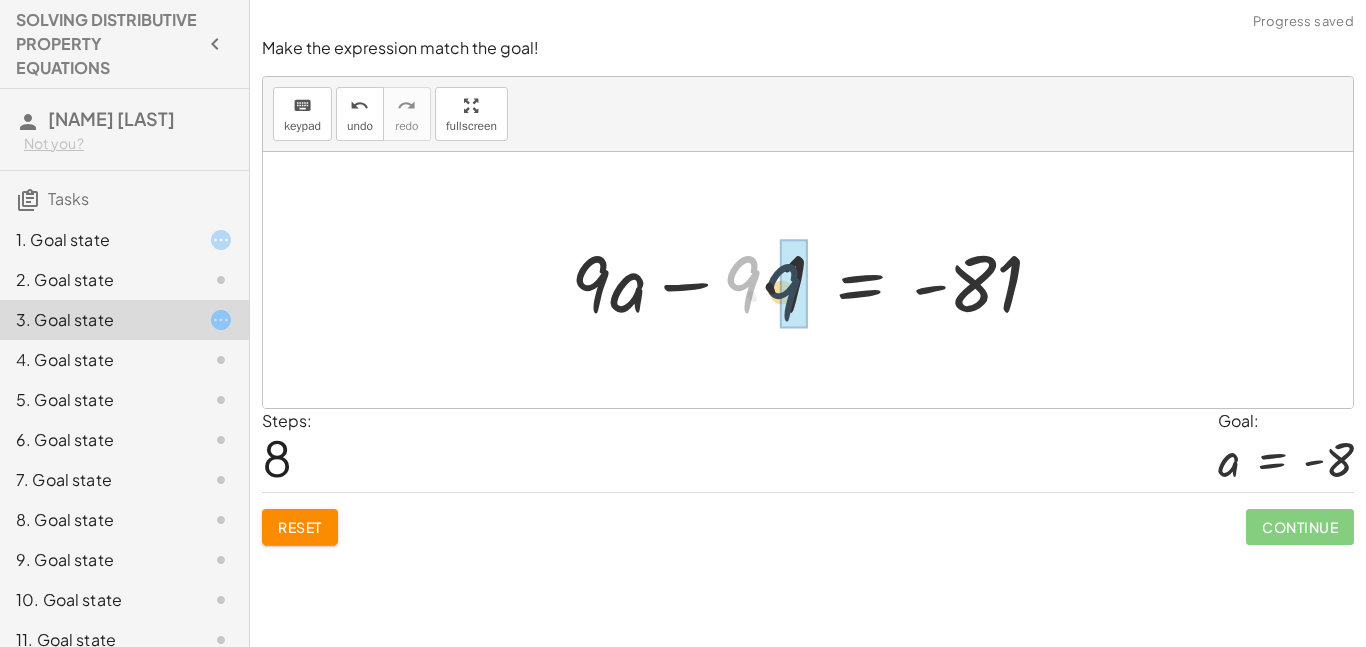 drag, startPoint x: 752, startPoint y: 288, endPoint x: 792, endPoint y: 296, distance: 40.792156 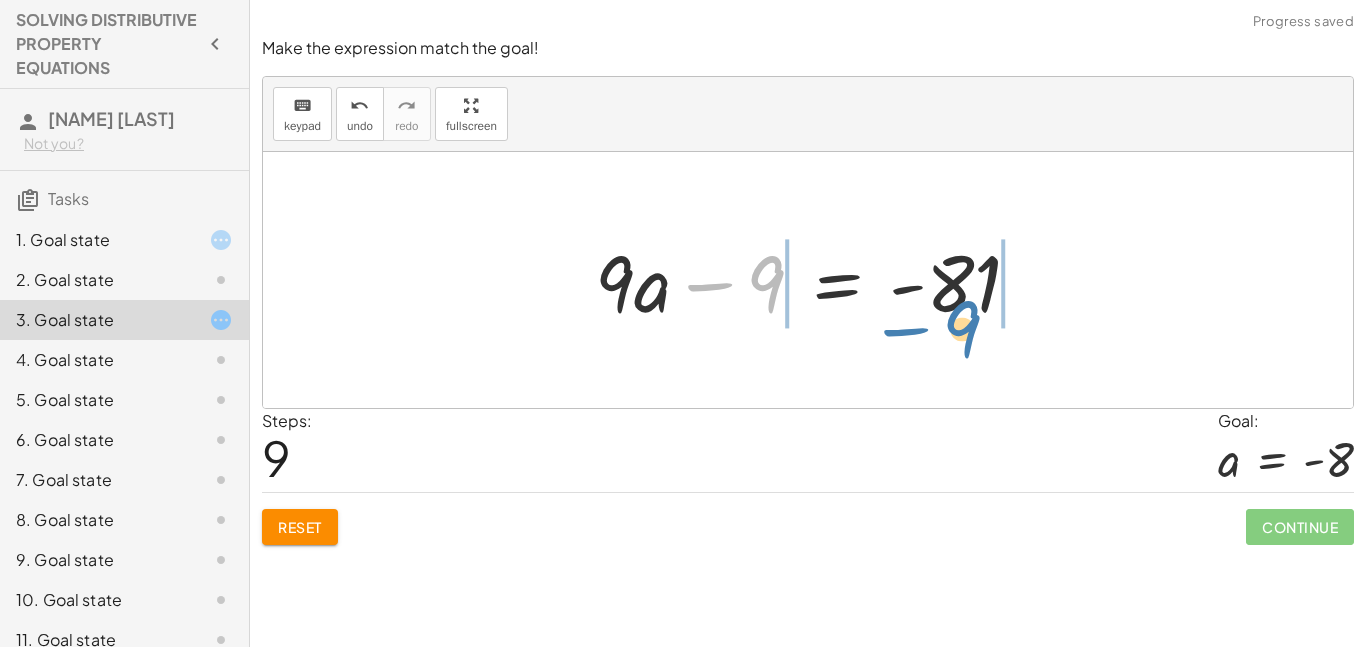 drag, startPoint x: 777, startPoint y: 293, endPoint x: 984, endPoint y: 335, distance: 211.2179 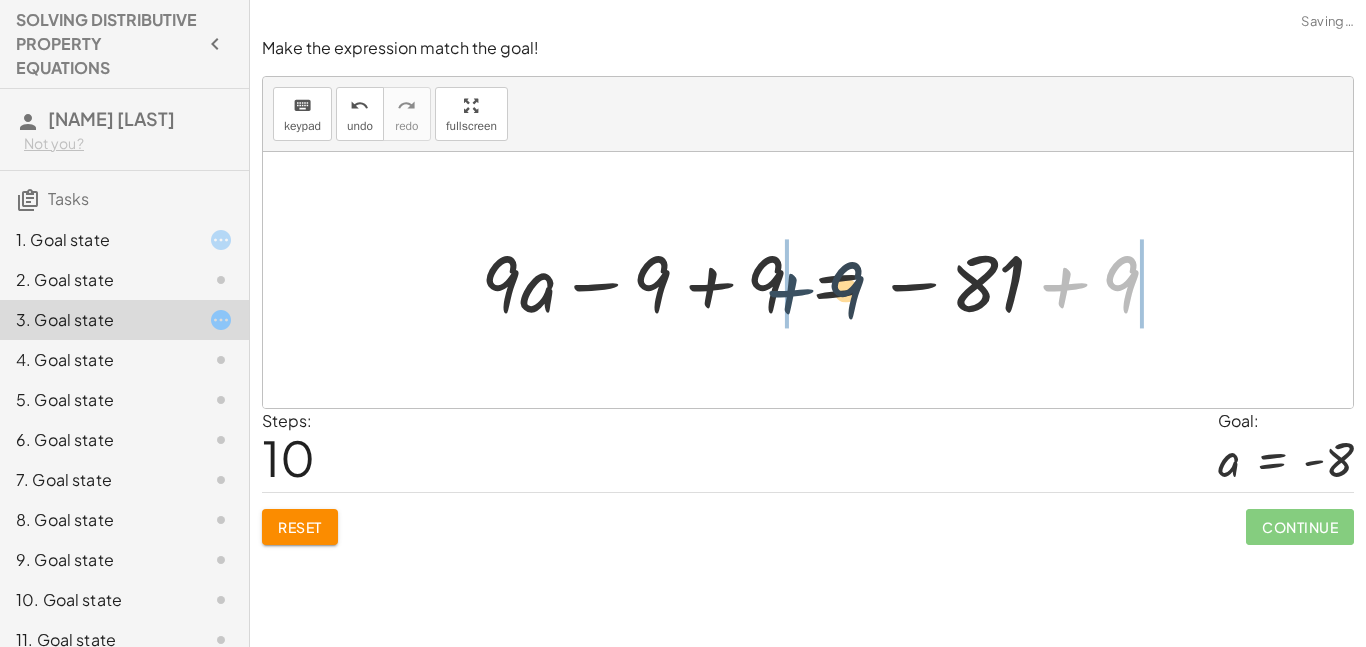 drag, startPoint x: 1067, startPoint y: 292, endPoint x: 769, endPoint y: 296, distance: 298.02686 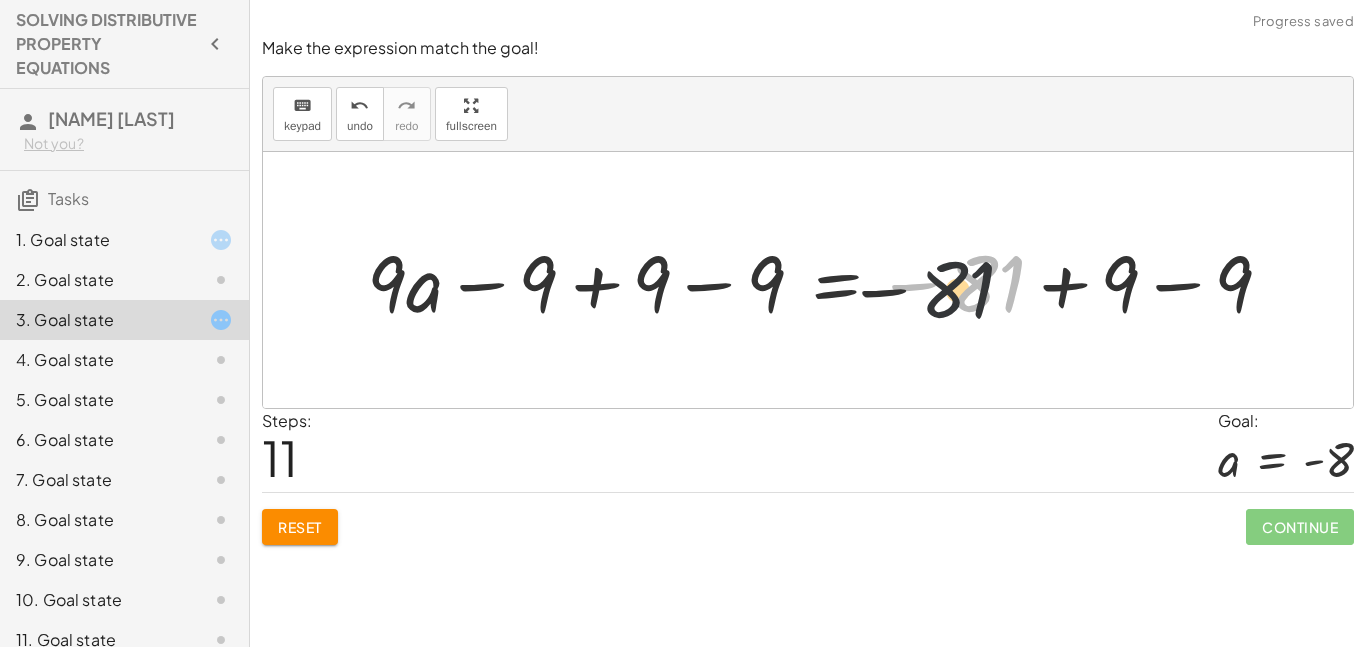 drag, startPoint x: 1021, startPoint y: 292, endPoint x: 549, endPoint y: 319, distance: 472.7716 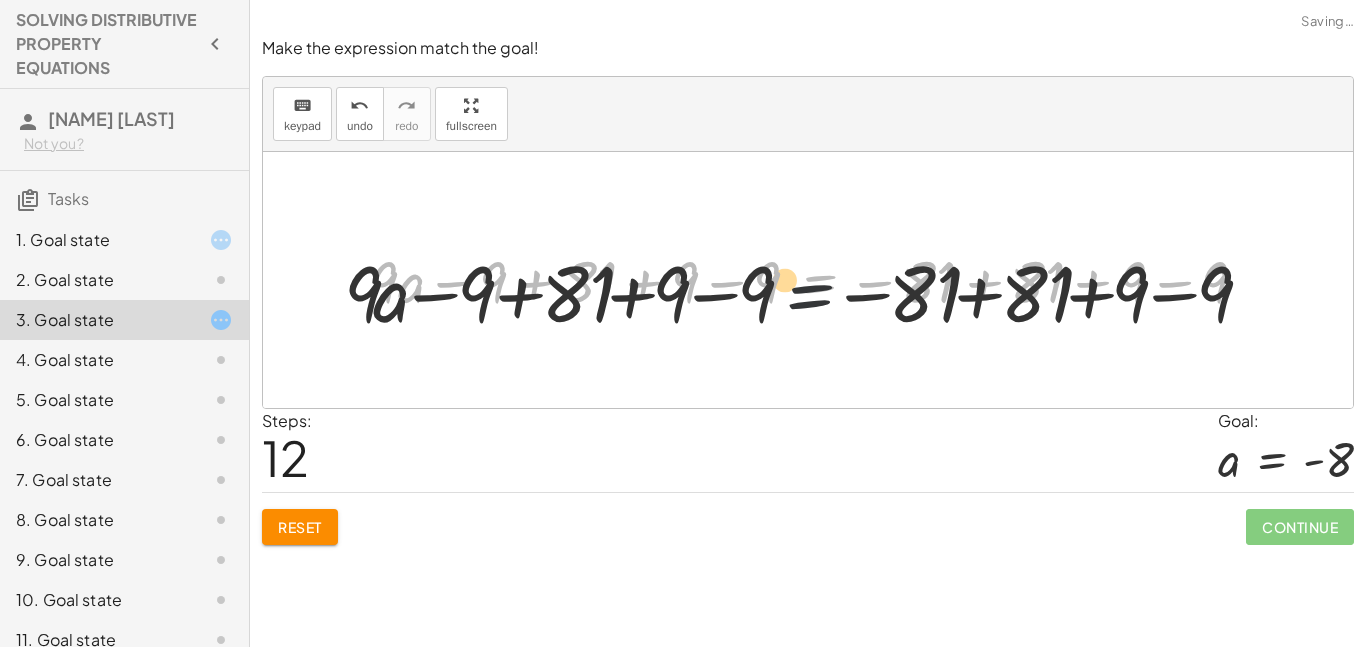 drag, startPoint x: 809, startPoint y: 296, endPoint x: 404, endPoint y: 266, distance: 406.1096 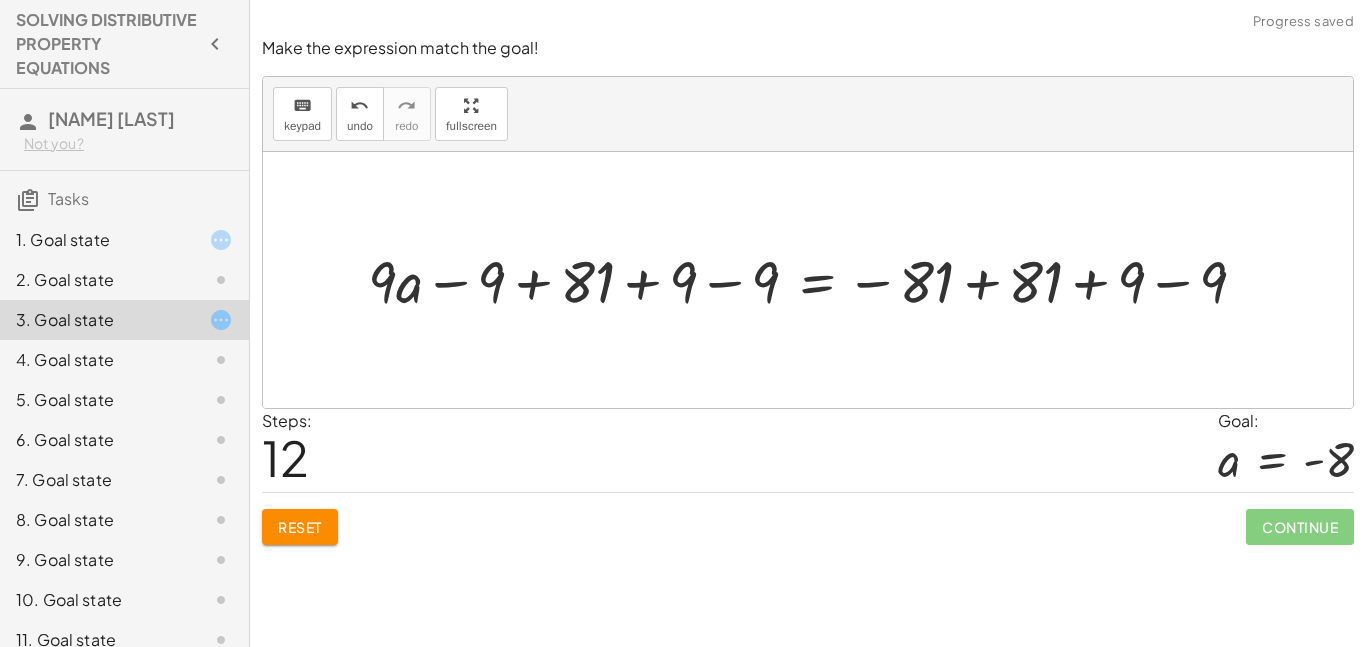 click on "Reset" at bounding box center (300, 527) 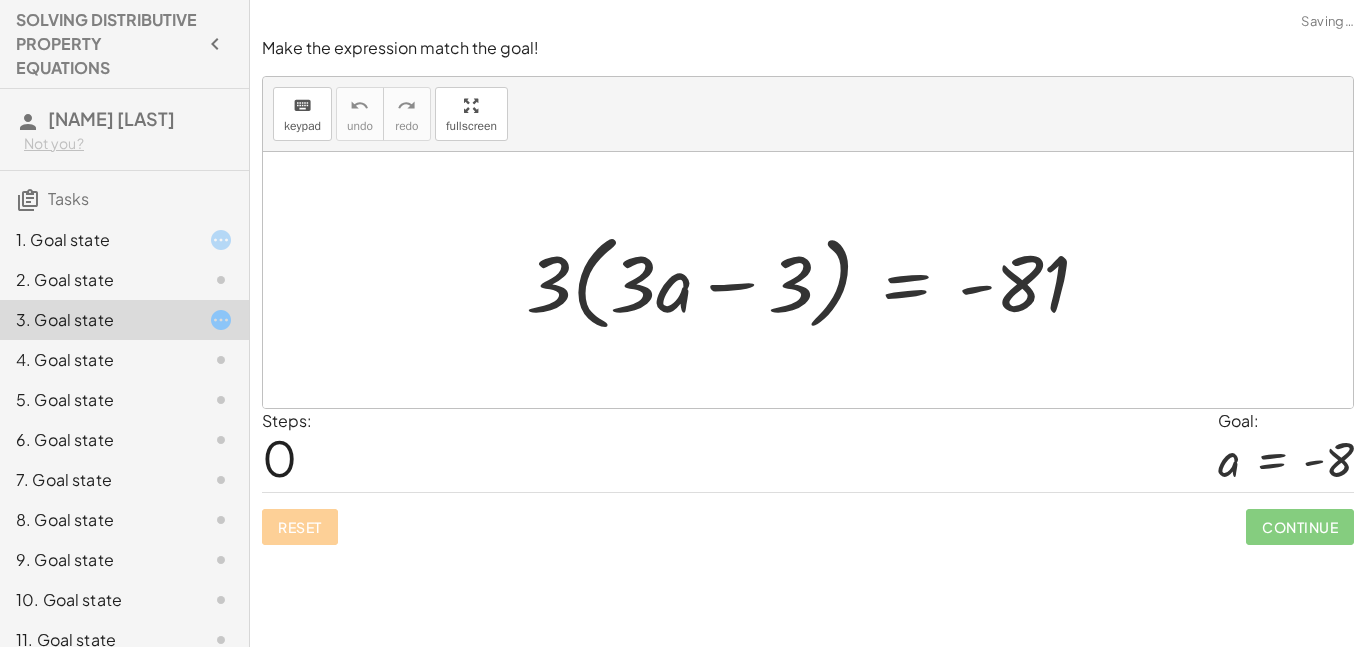 click on "Reset   Continue" at bounding box center (808, 518) 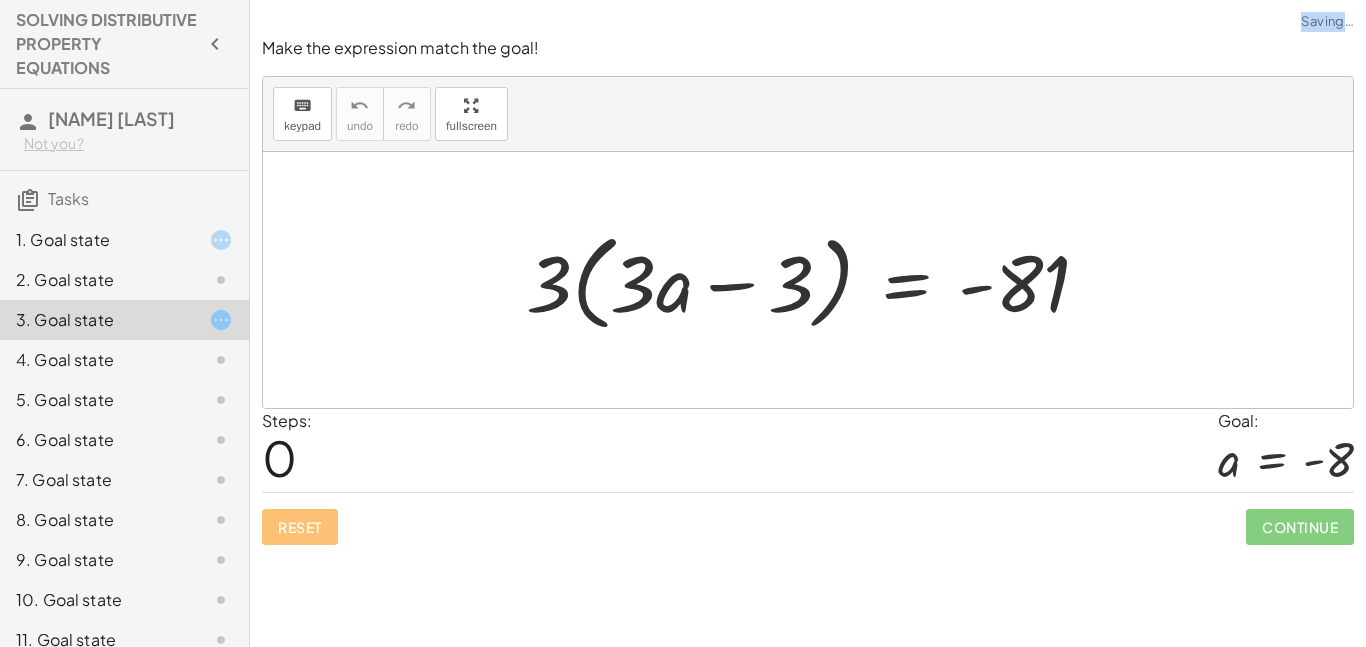 click on "Reset   Continue" at bounding box center (808, 518) 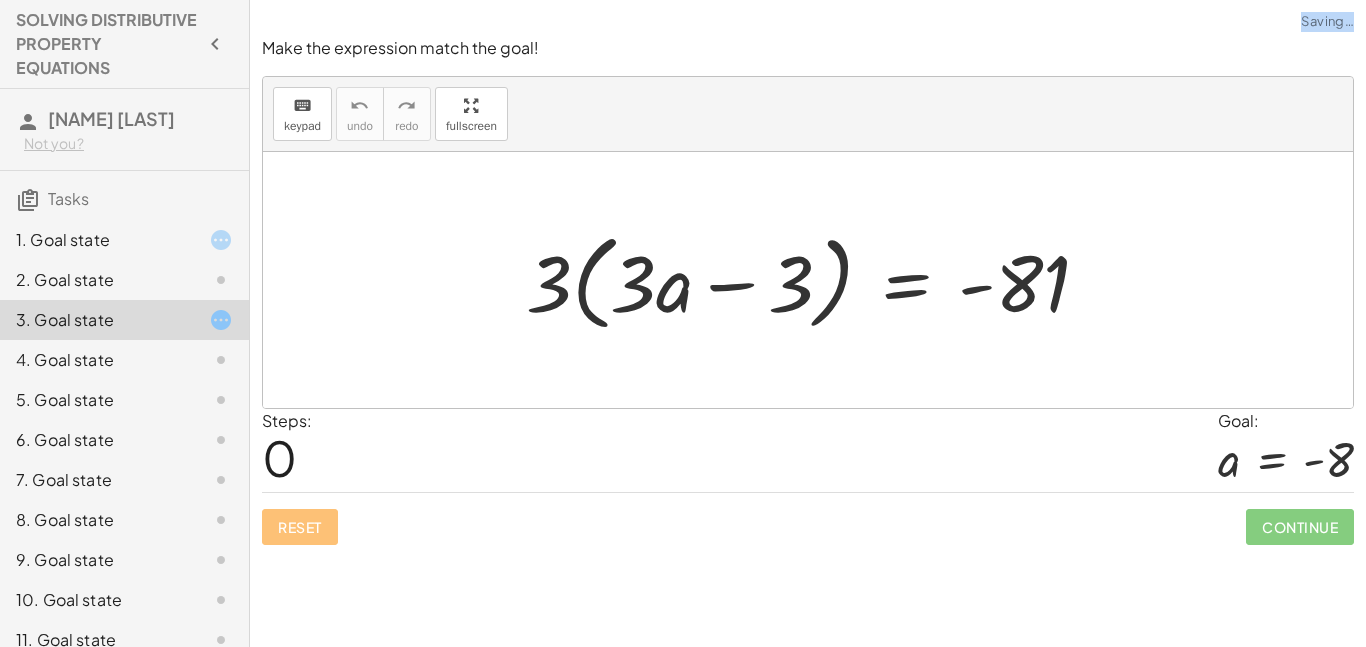 click on "Reset   Continue" at bounding box center (808, 518) 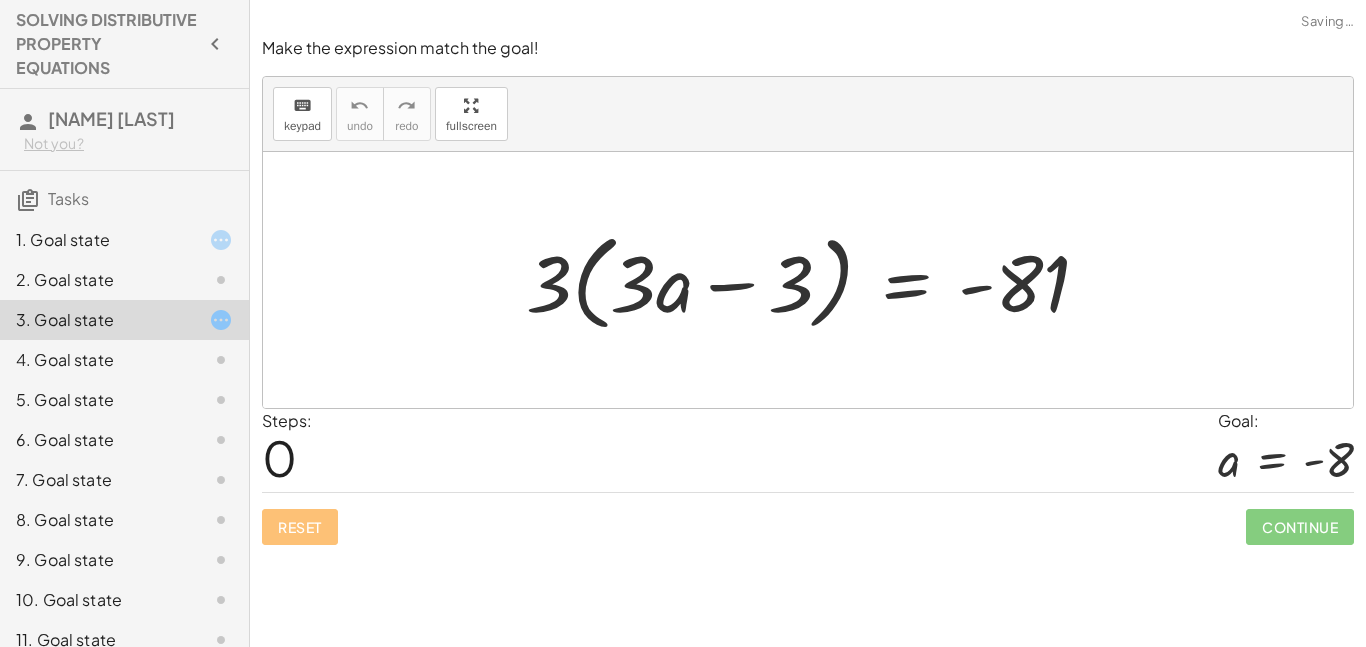 click on "Reset   Continue" at bounding box center [808, 518] 